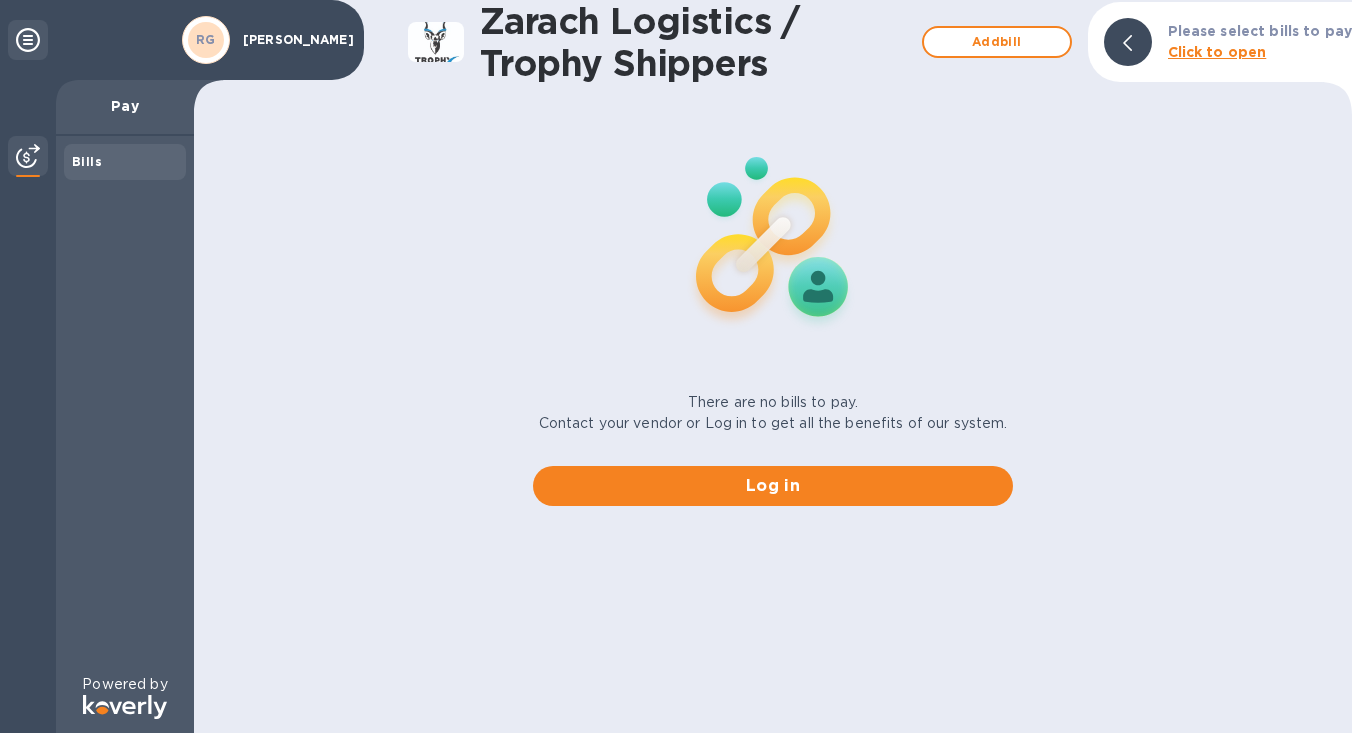 scroll, scrollTop: 0, scrollLeft: 0, axis: both 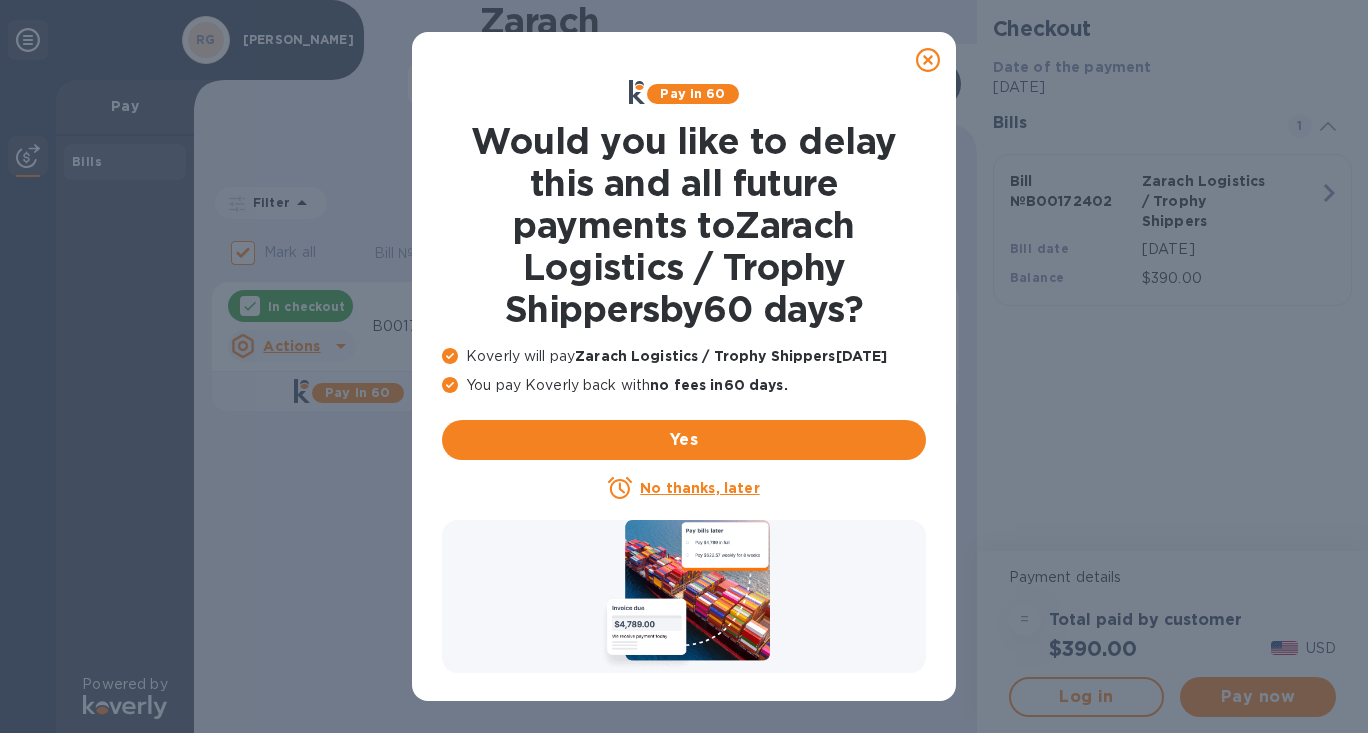 click at bounding box center [928, 60] 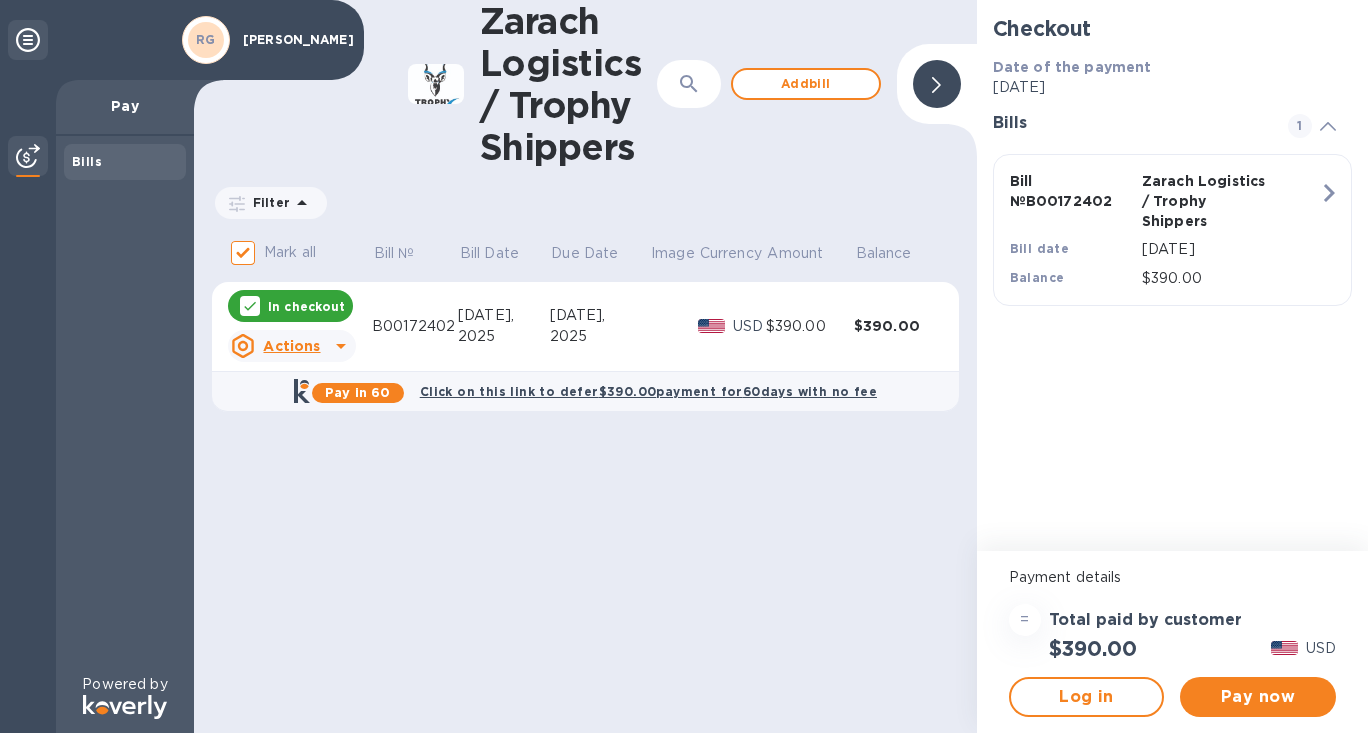 click on "Pay now" at bounding box center (1258, 697) 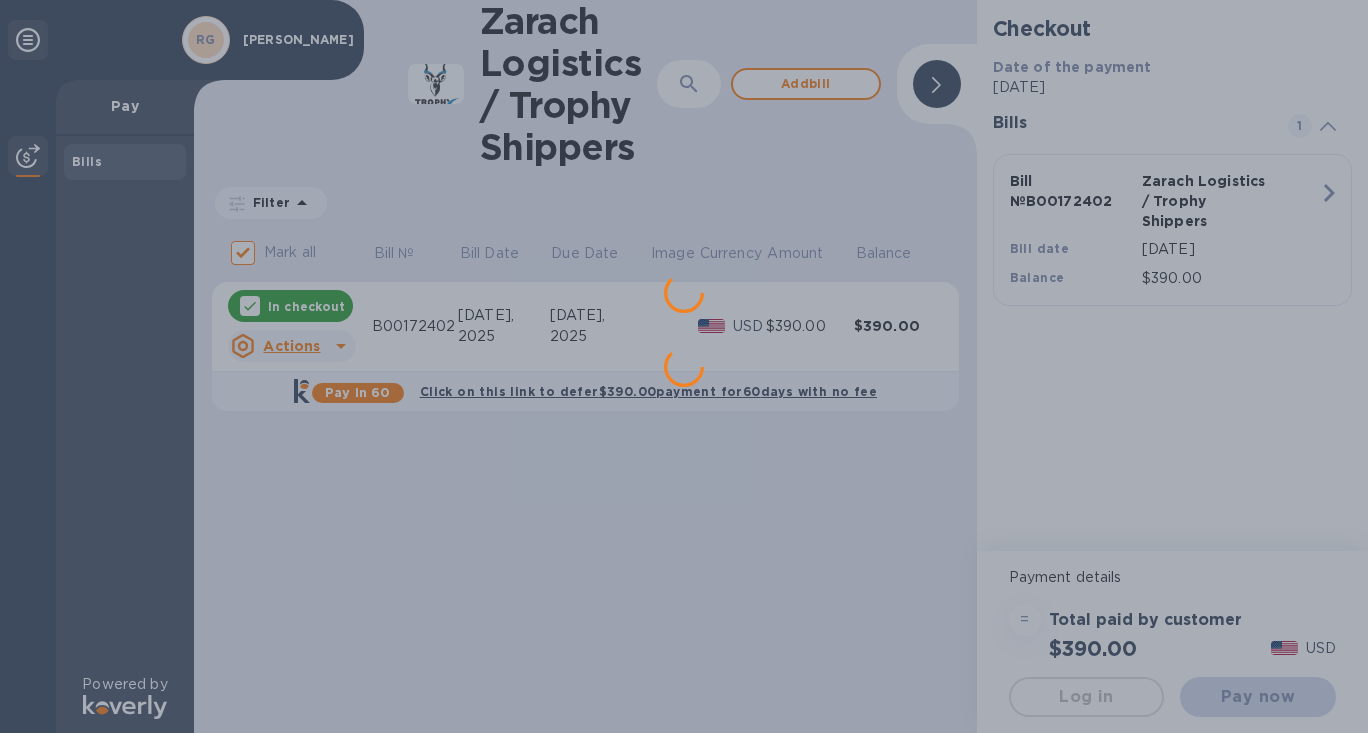 scroll, scrollTop: 0, scrollLeft: 0, axis: both 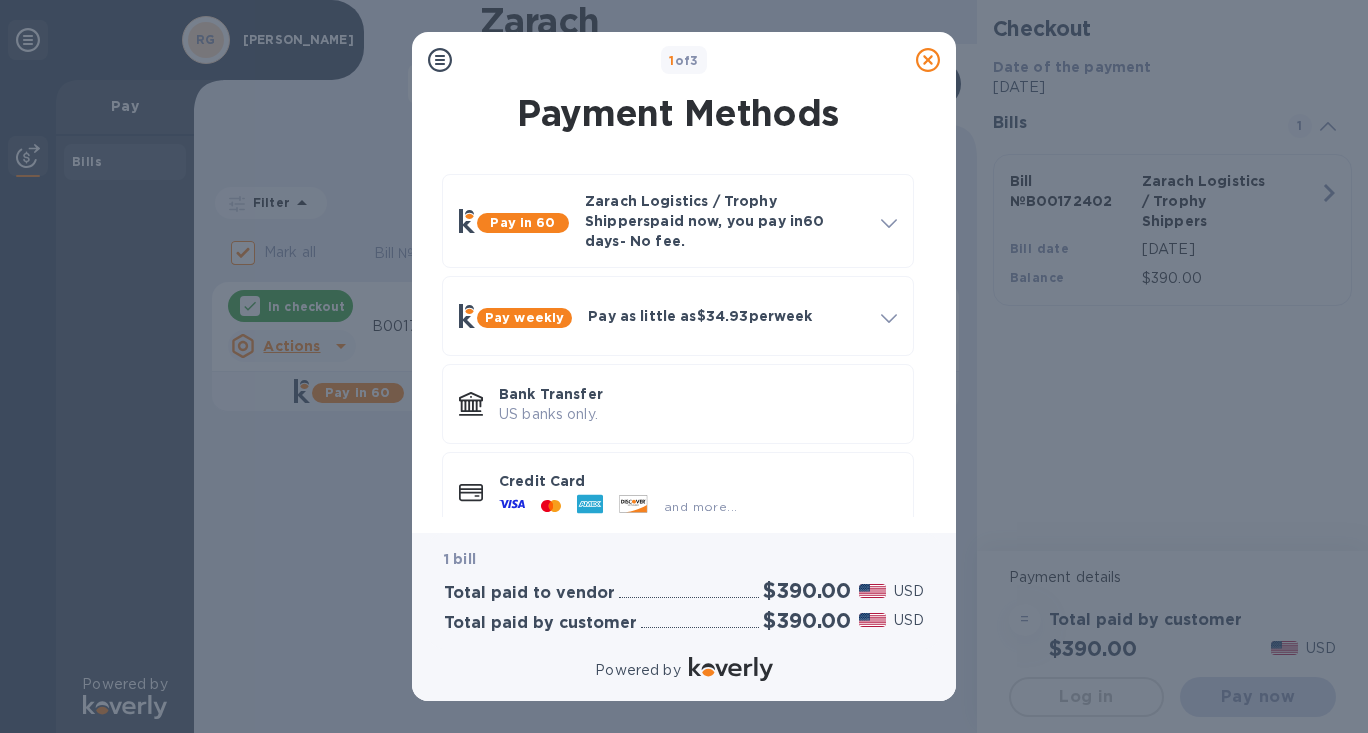 click on "and more..." at bounding box center [700, 506] 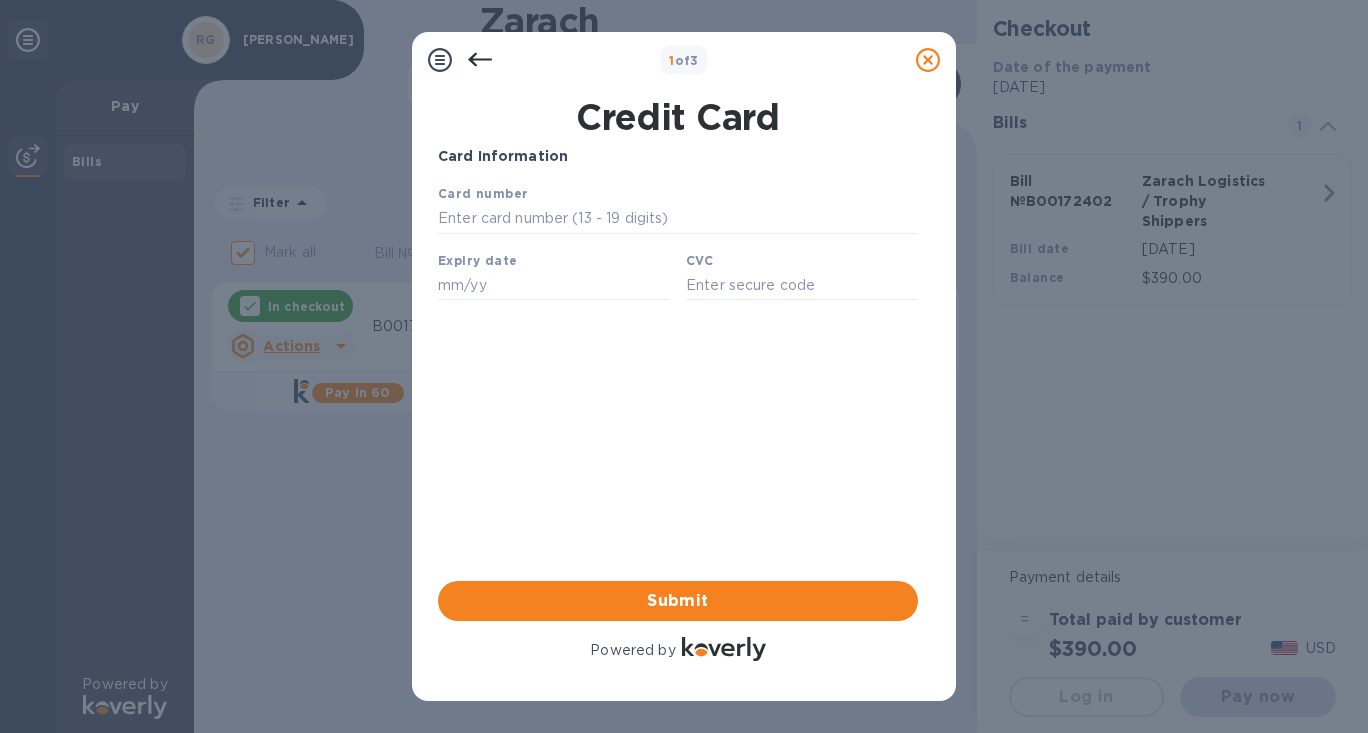 scroll, scrollTop: 0, scrollLeft: 0, axis: both 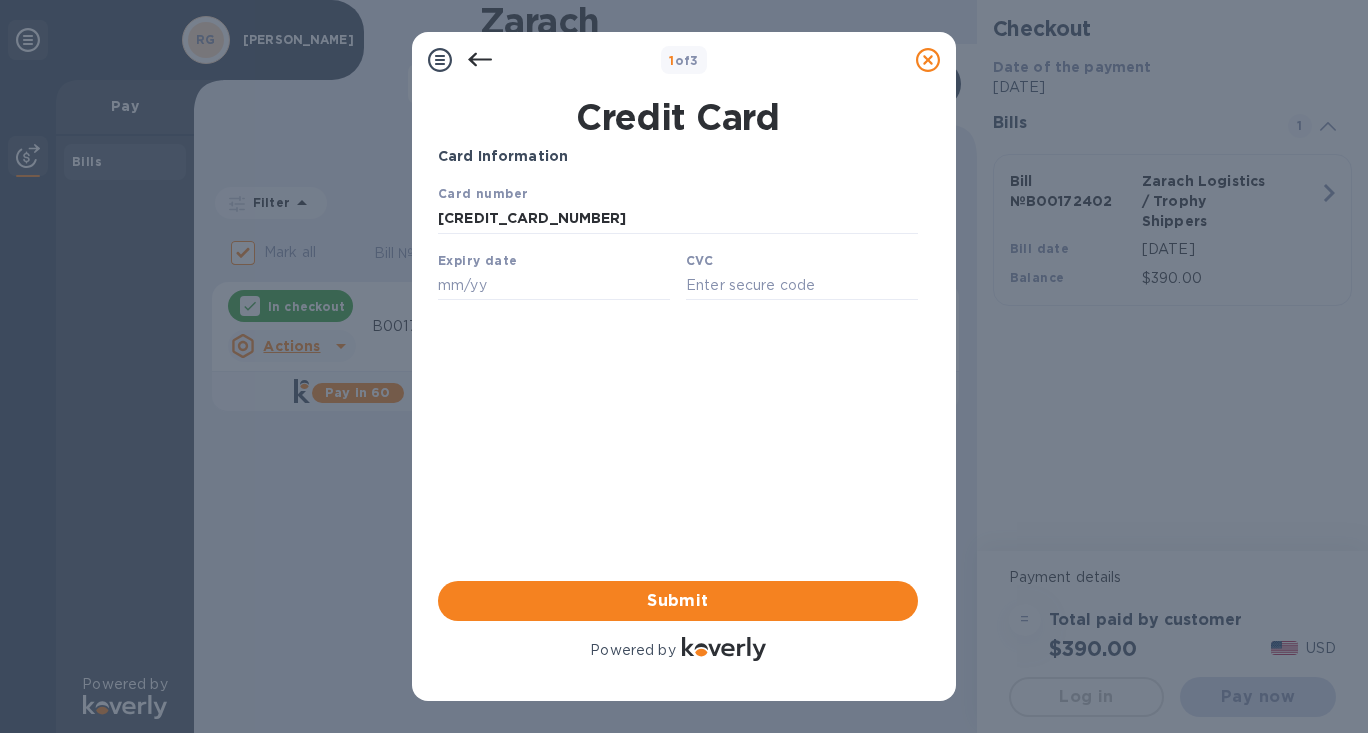 type on "4262 0700 2160 6247" 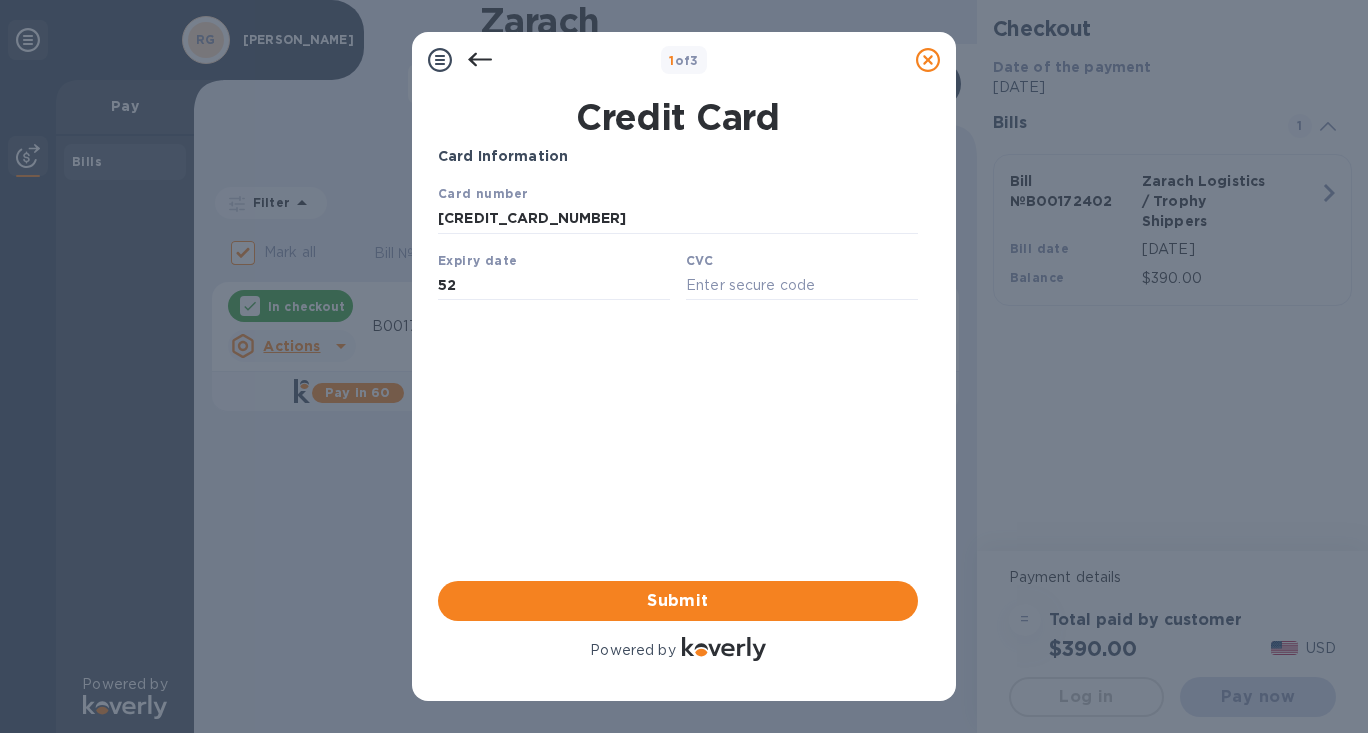 type on "5" 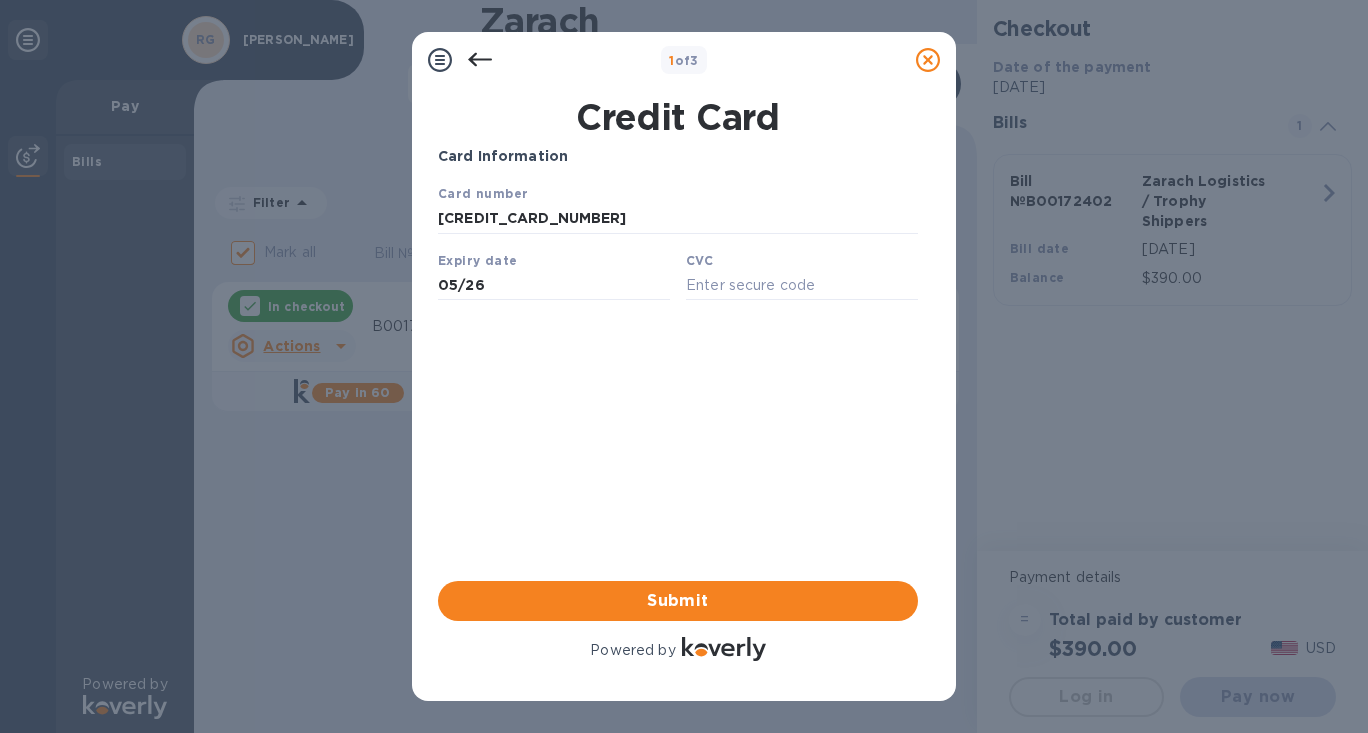 type on "05/26" 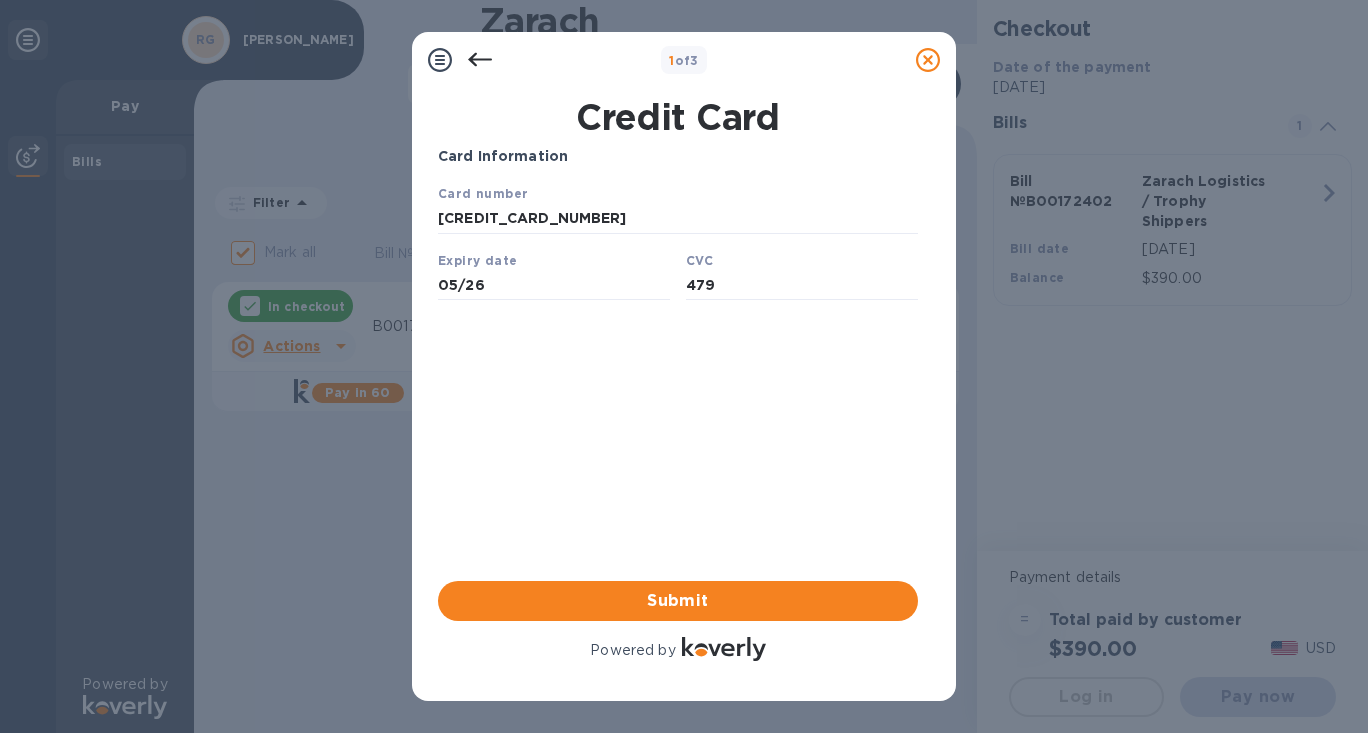 type on "479" 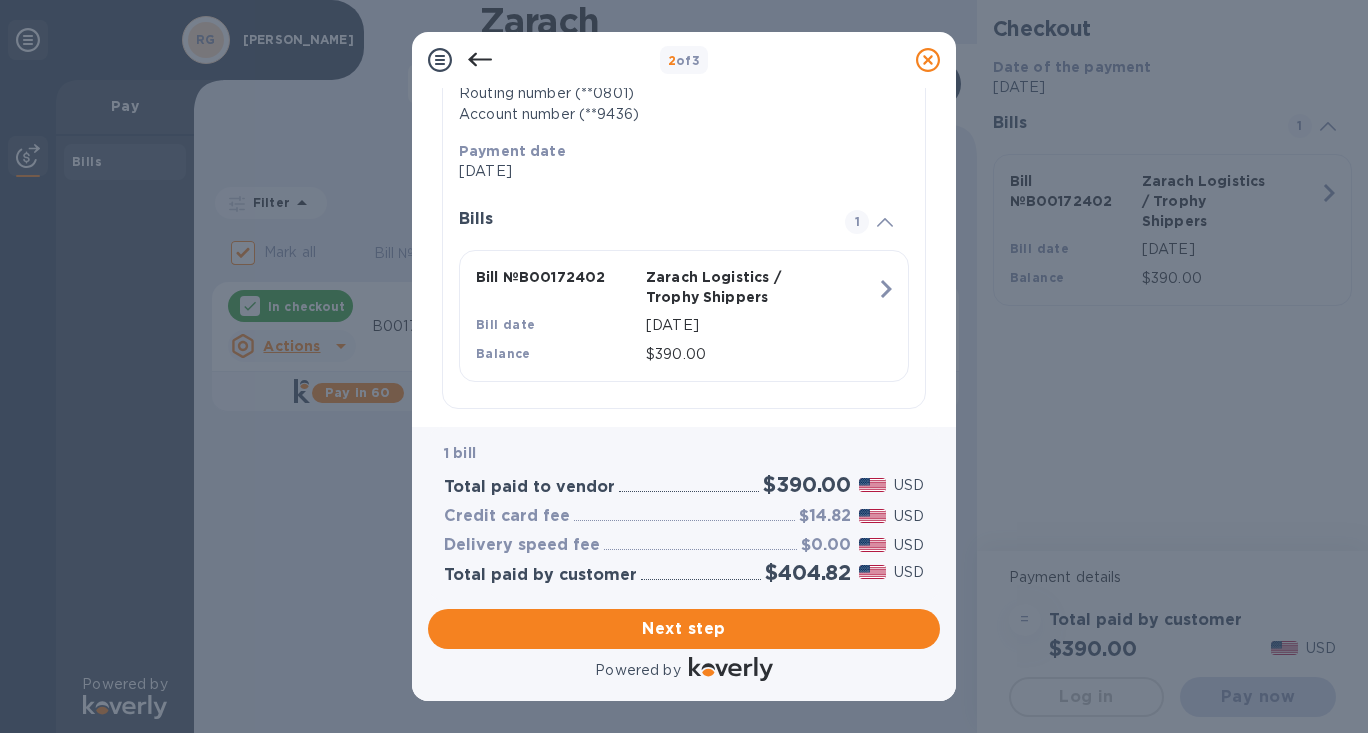 scroll, scrollTop: 378, scrollLeft: 0, axis: vertical 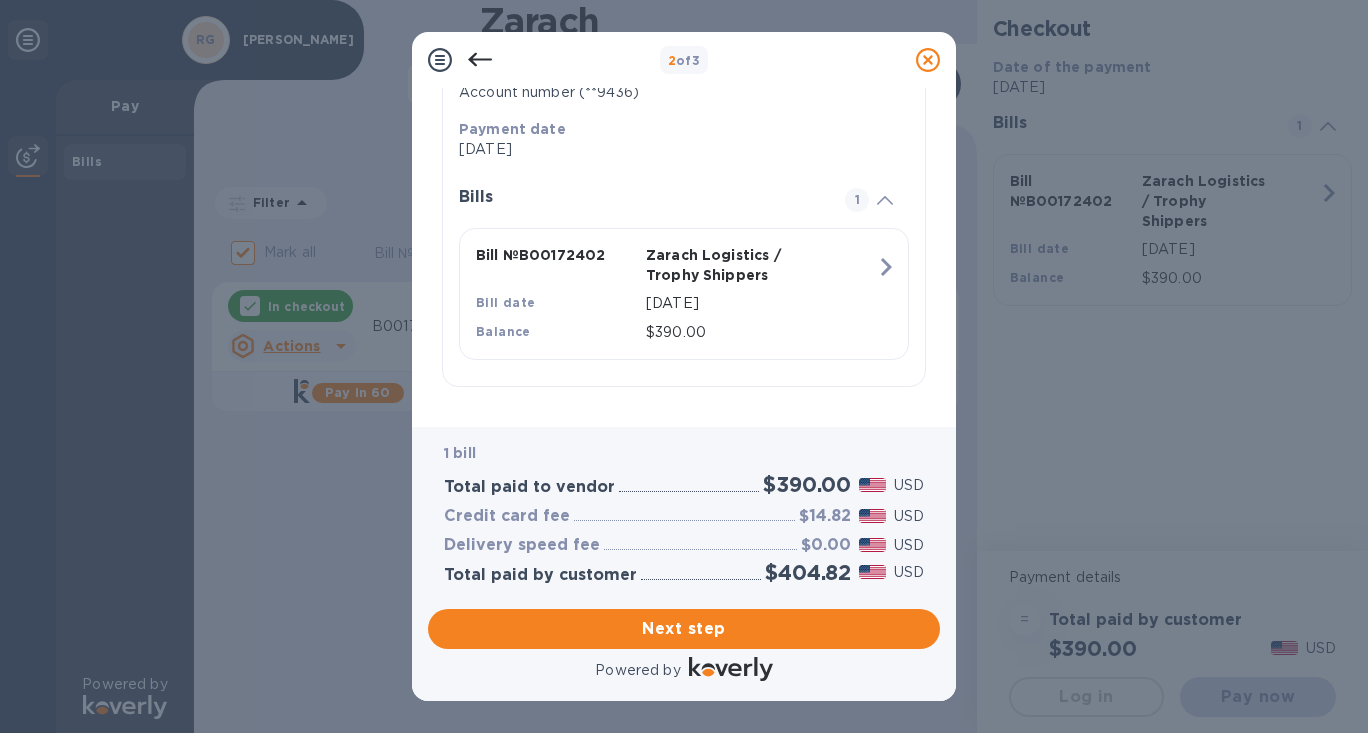 click on "Next step" at bounding box center [684, 629] 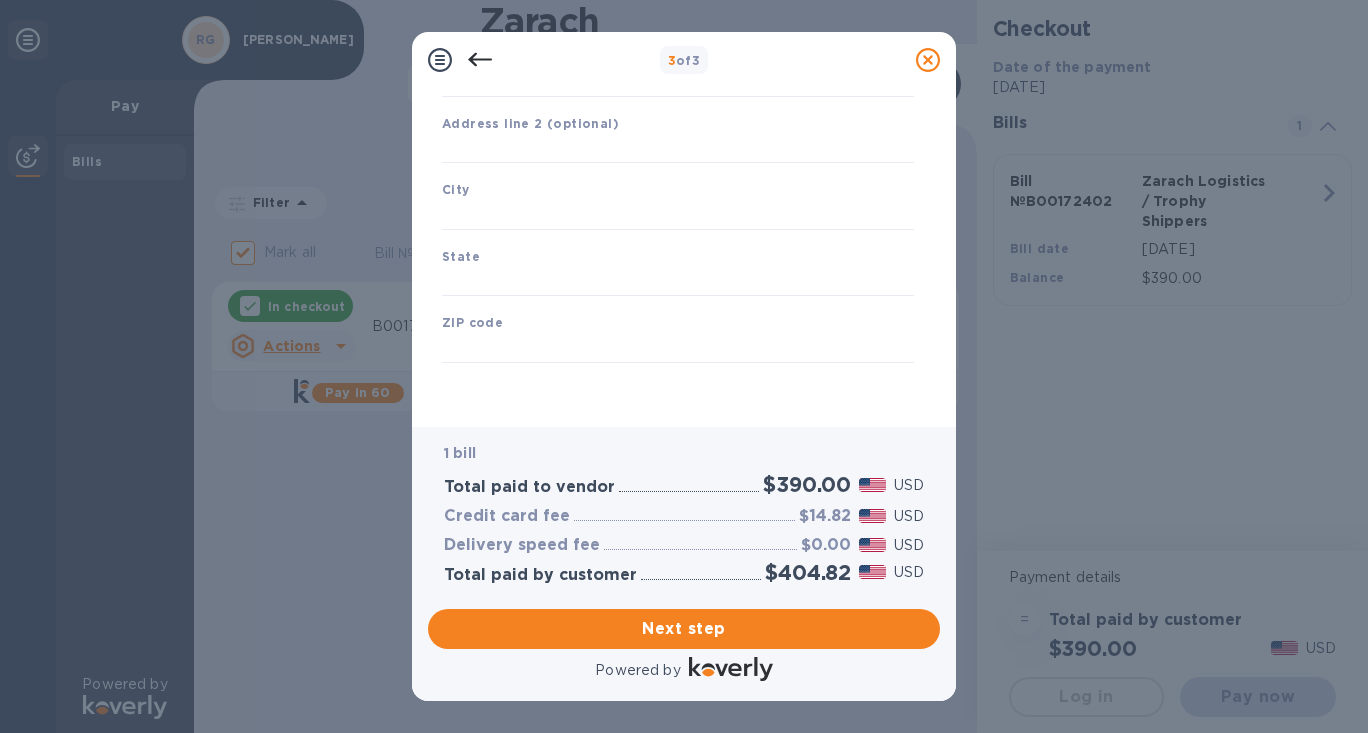 type on "United States" 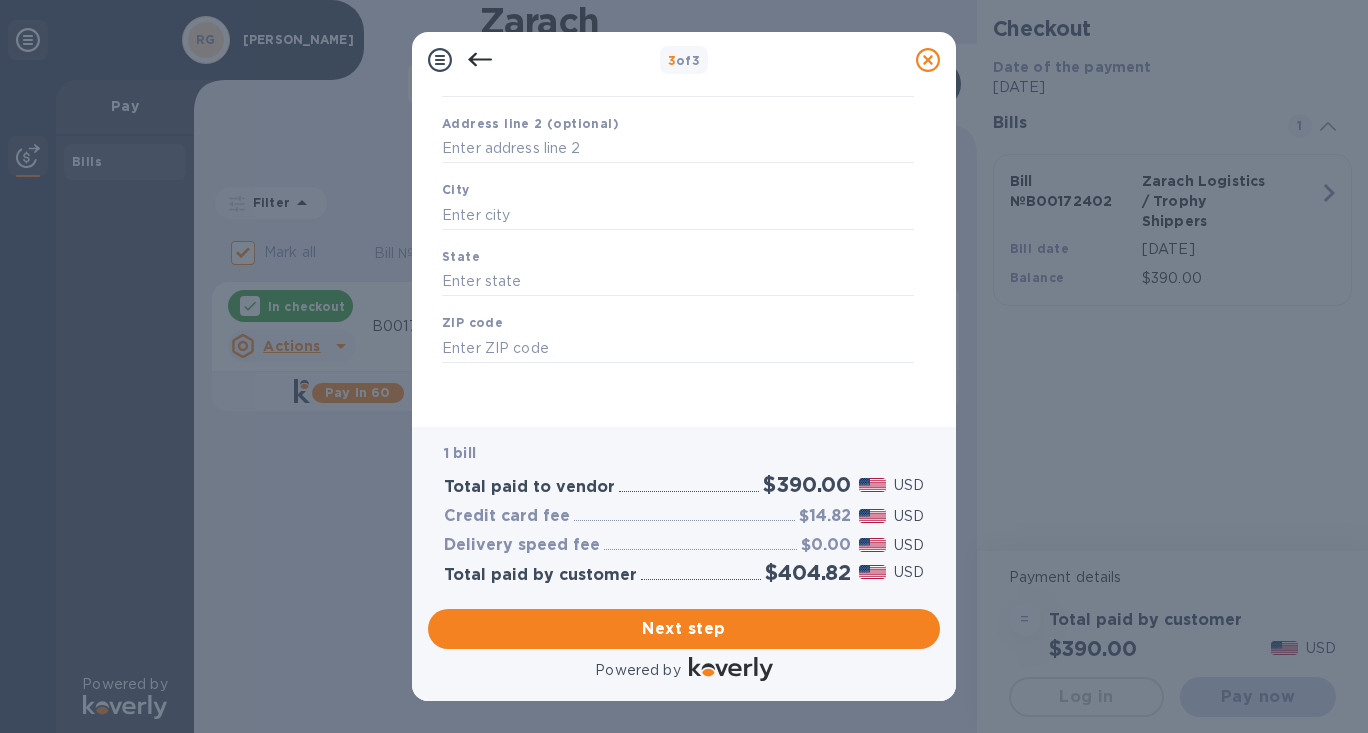 scroll, scrollTop: 0, scrollLeft: 0, axis: both 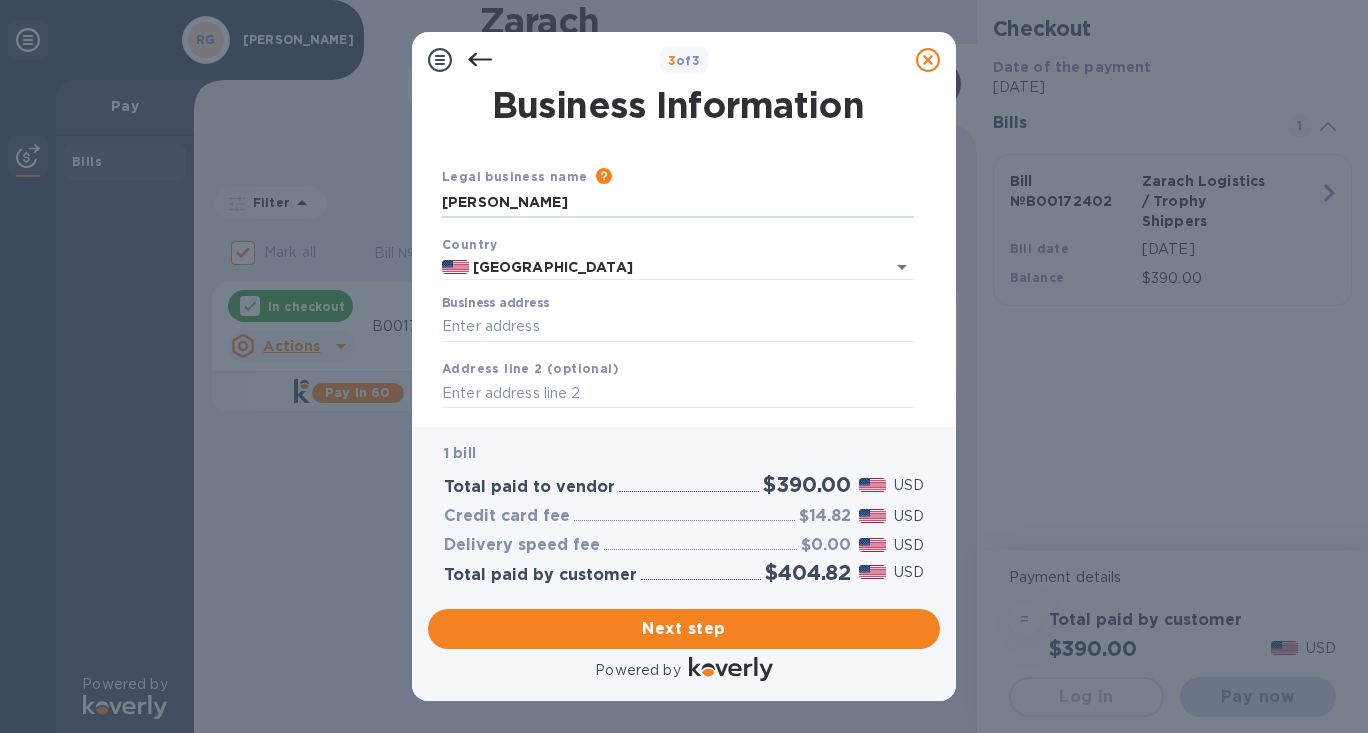drag, startPoint x: 587, startPoint y: 205, endPoint x: 340, endPoint y: 198, distance: 247.09917 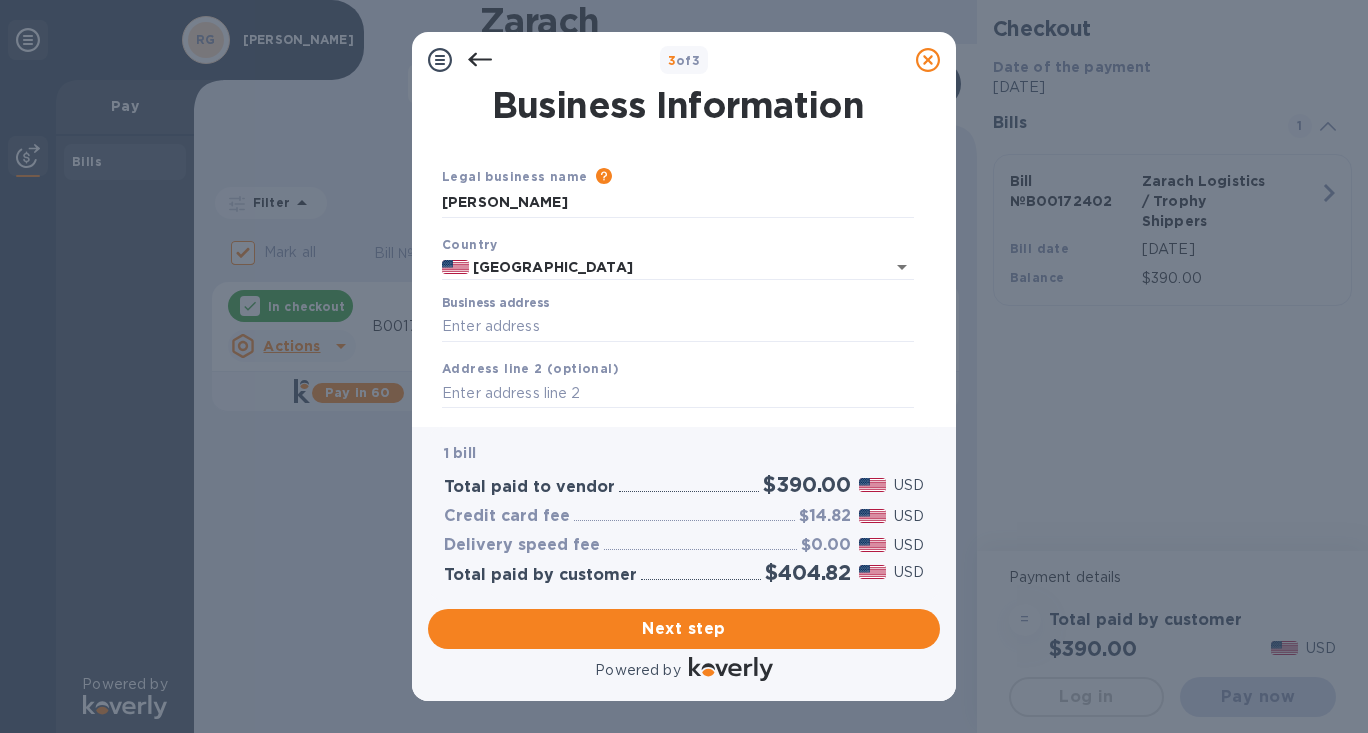 click on "Business address" at bounding box center (678, 327) 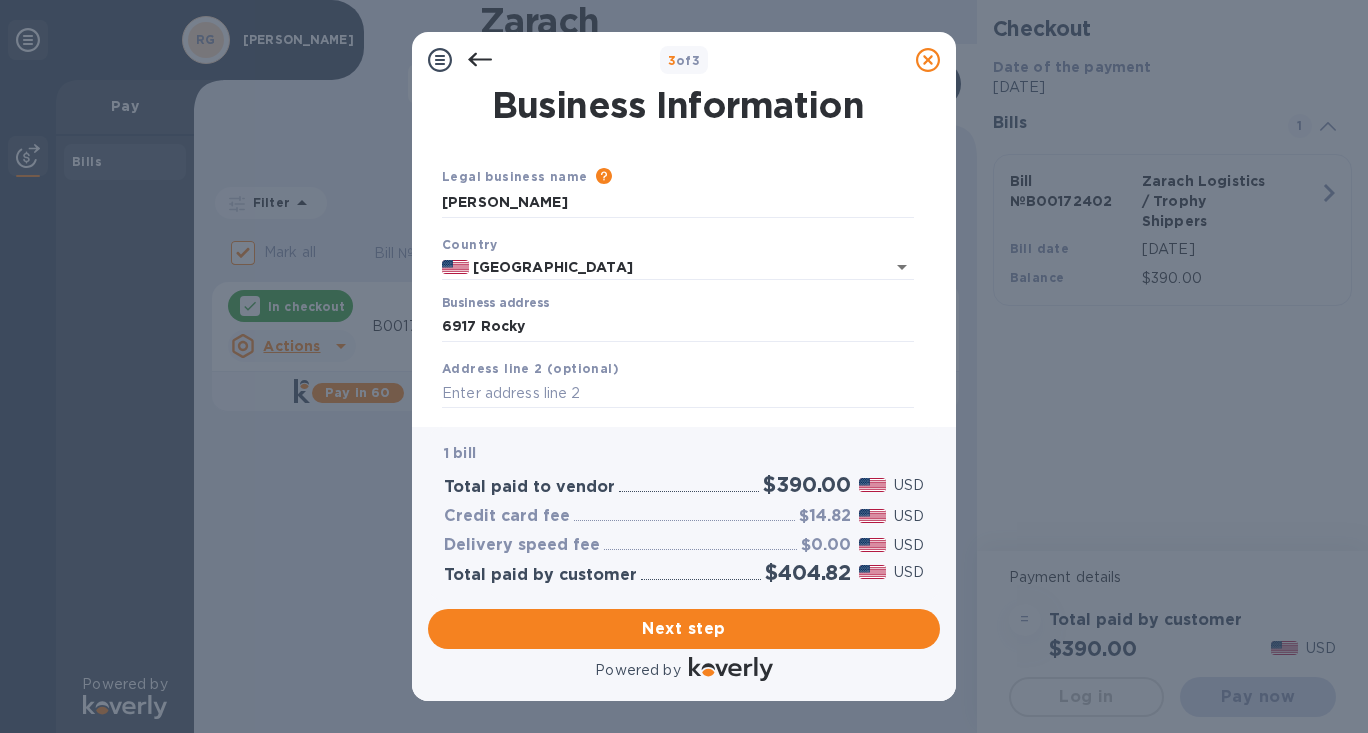 type on "6917 Rocky Canyon Way" 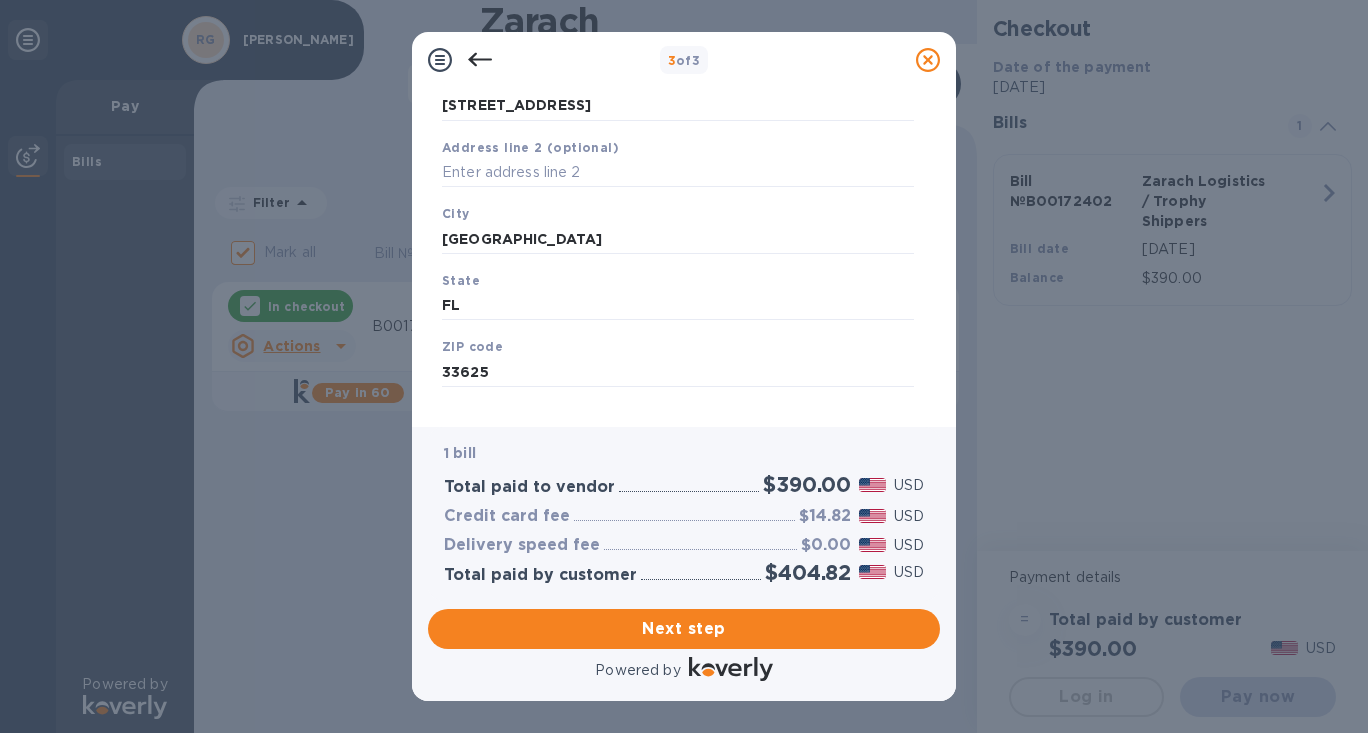 scroll, scrollTop: 247, scrollLeft: 0, axis: vertical 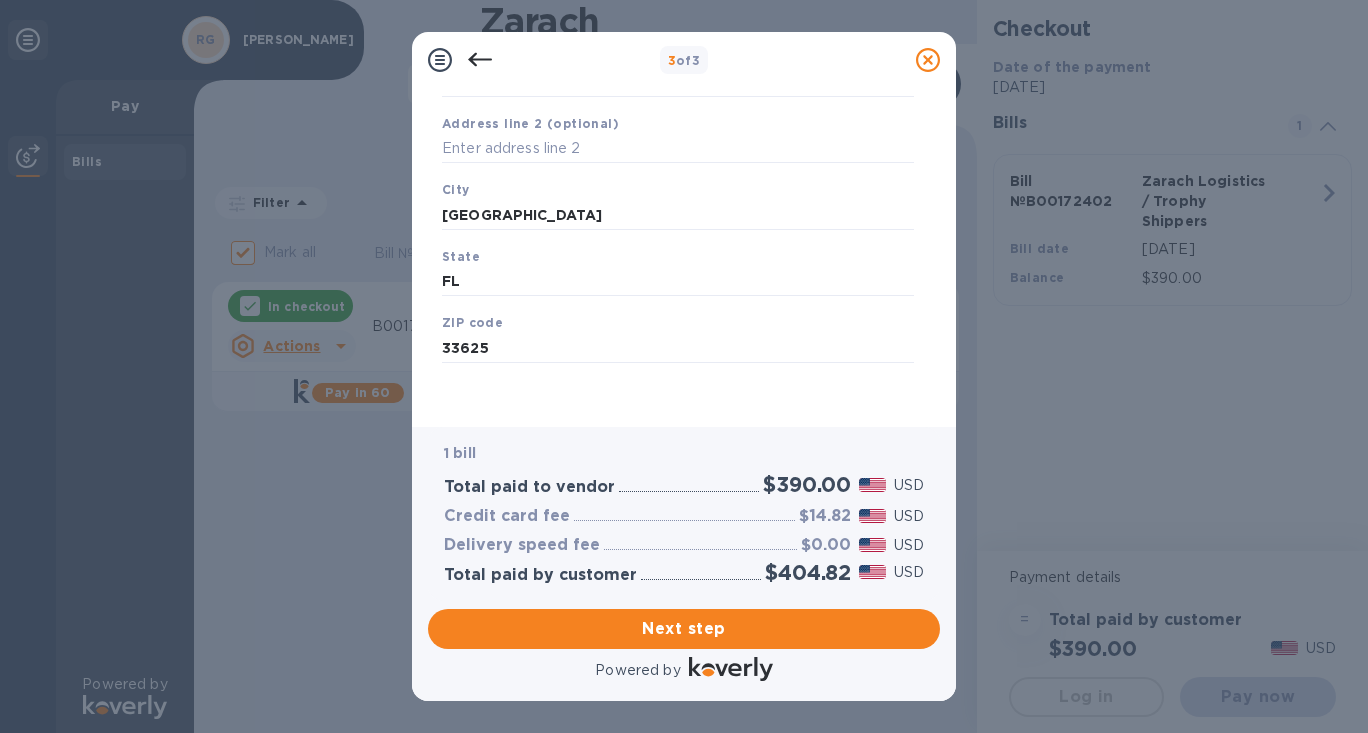 click on "Next step" at bounding box center (684, 629) 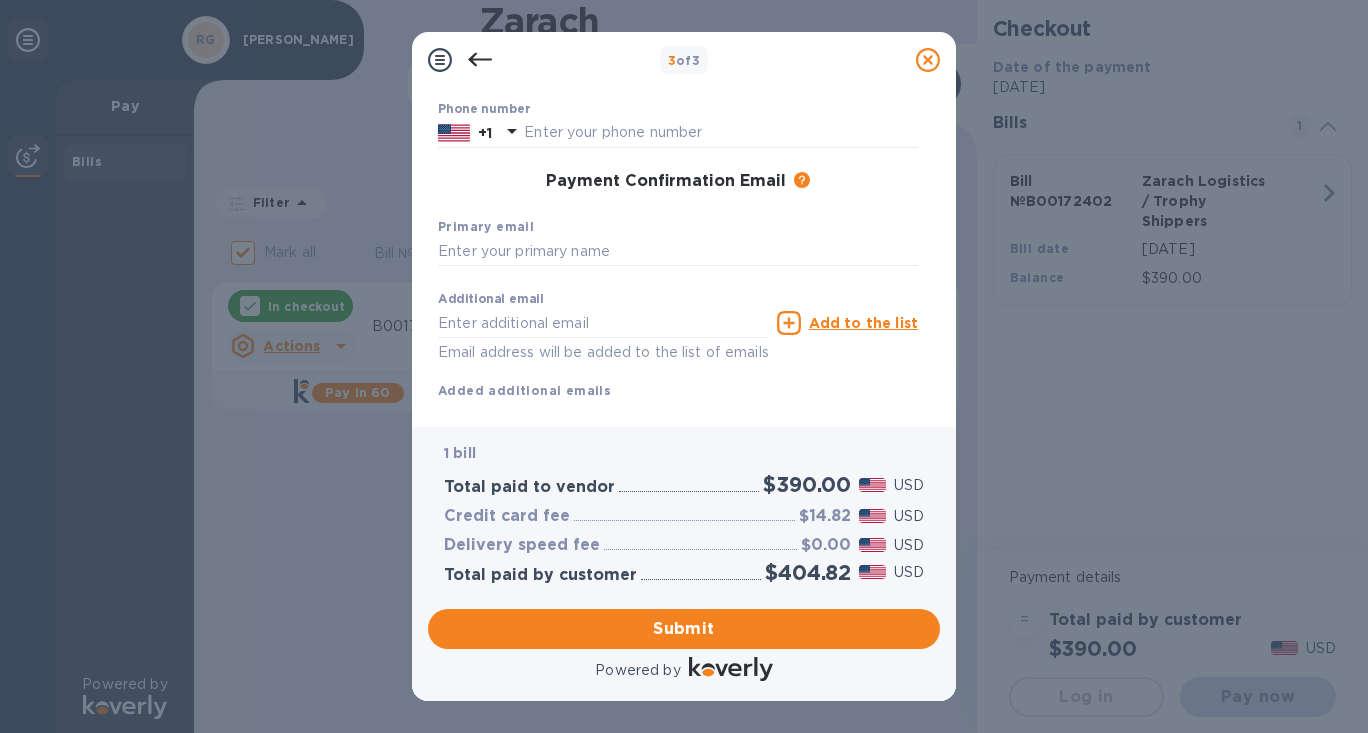 click at bounding box center (721, 133) 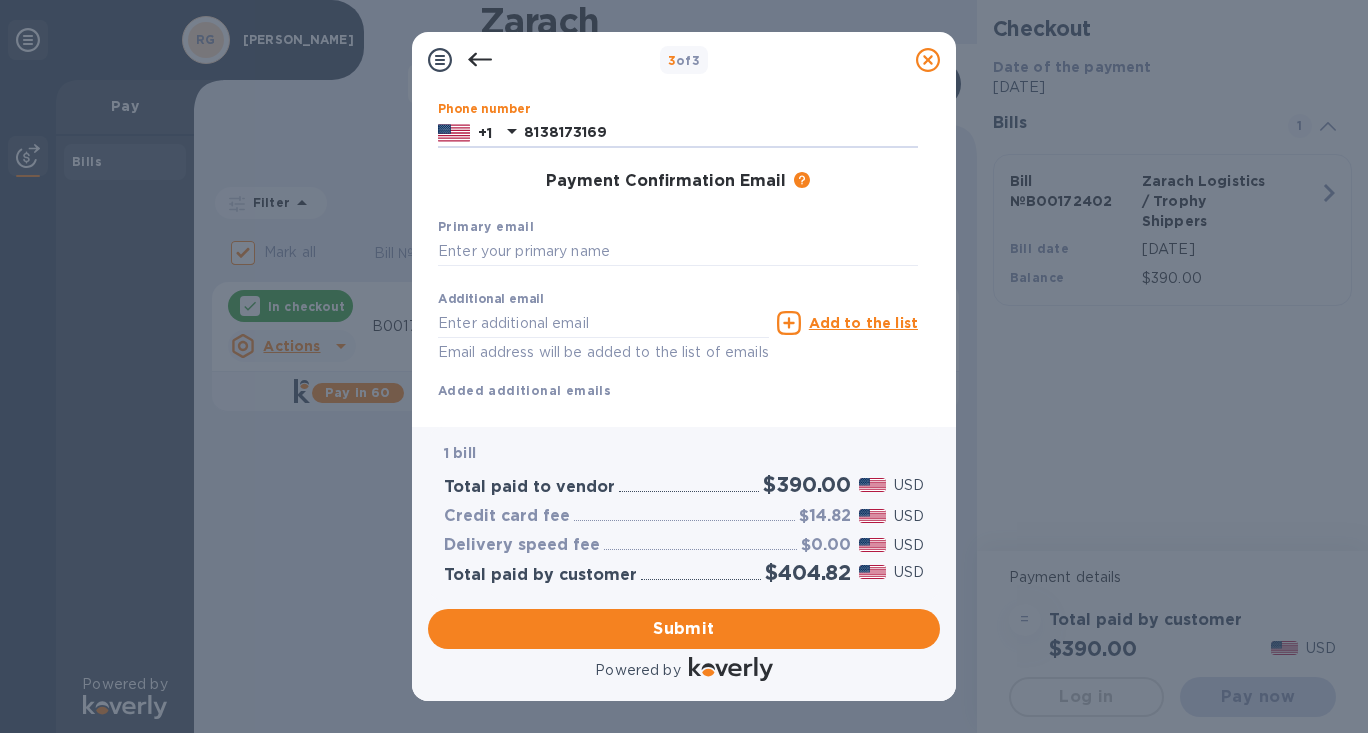 type on "8138173169" 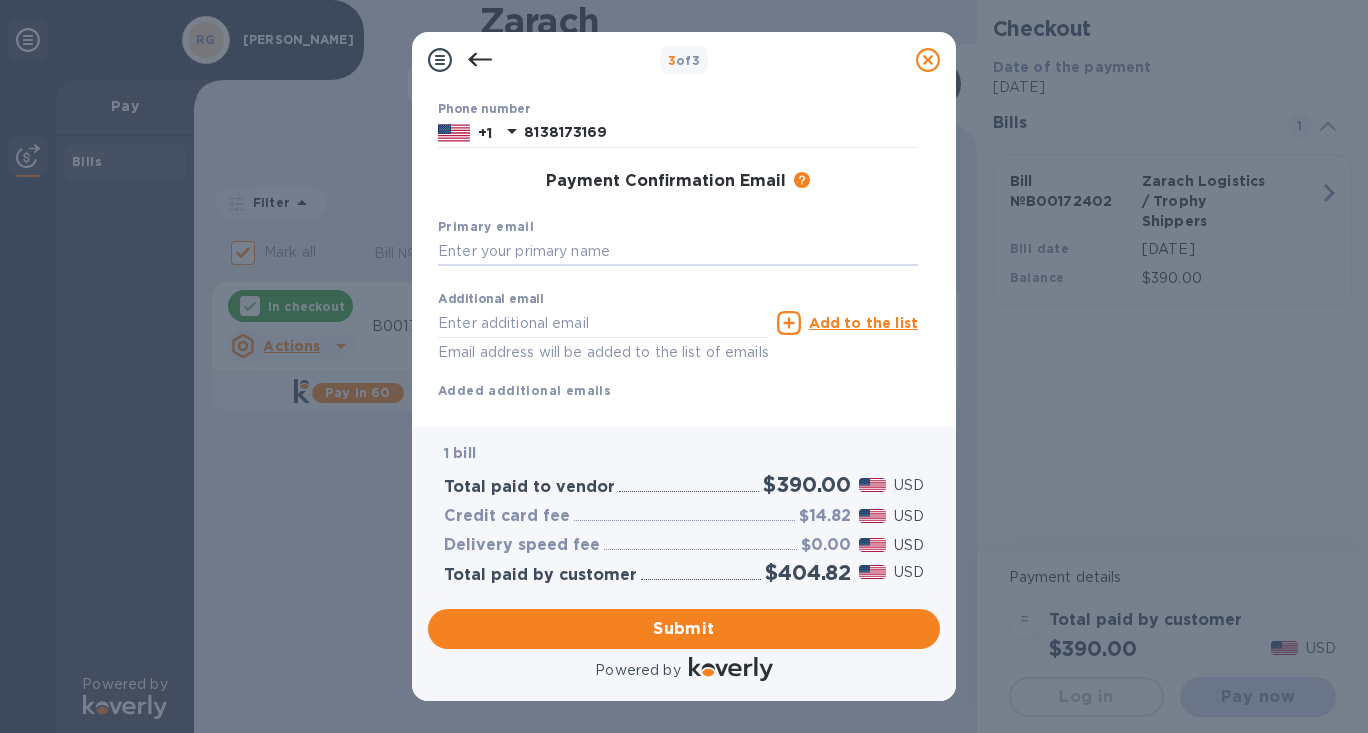 click at bounding box center (678, 252) 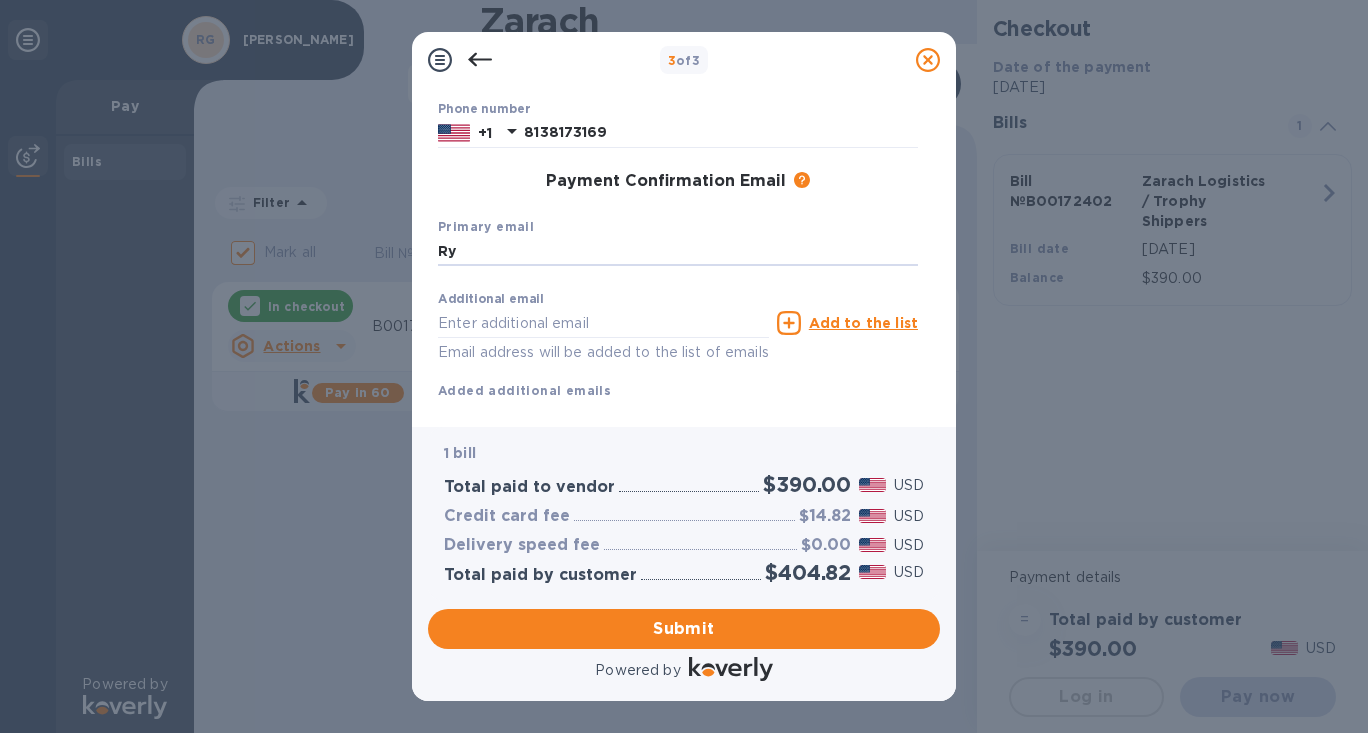 type on "R" 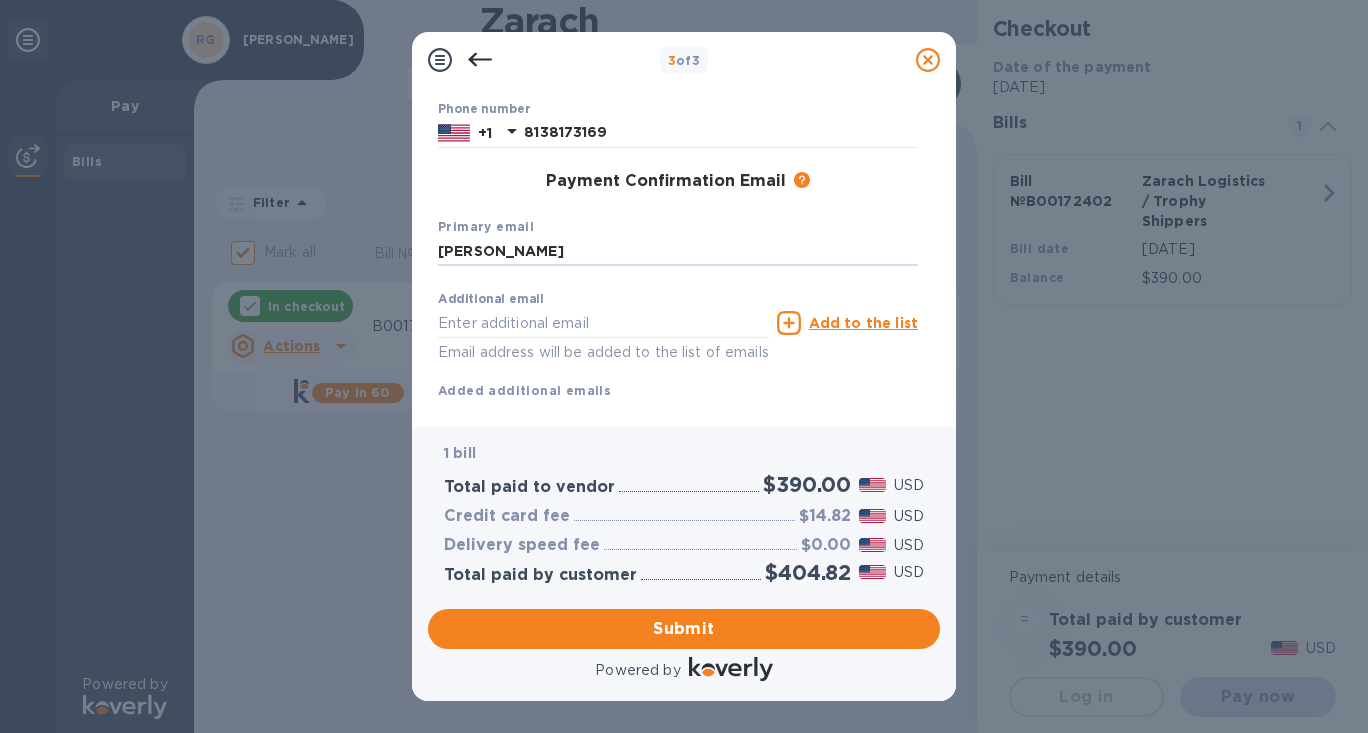 type on "Ryan Goldenberg" 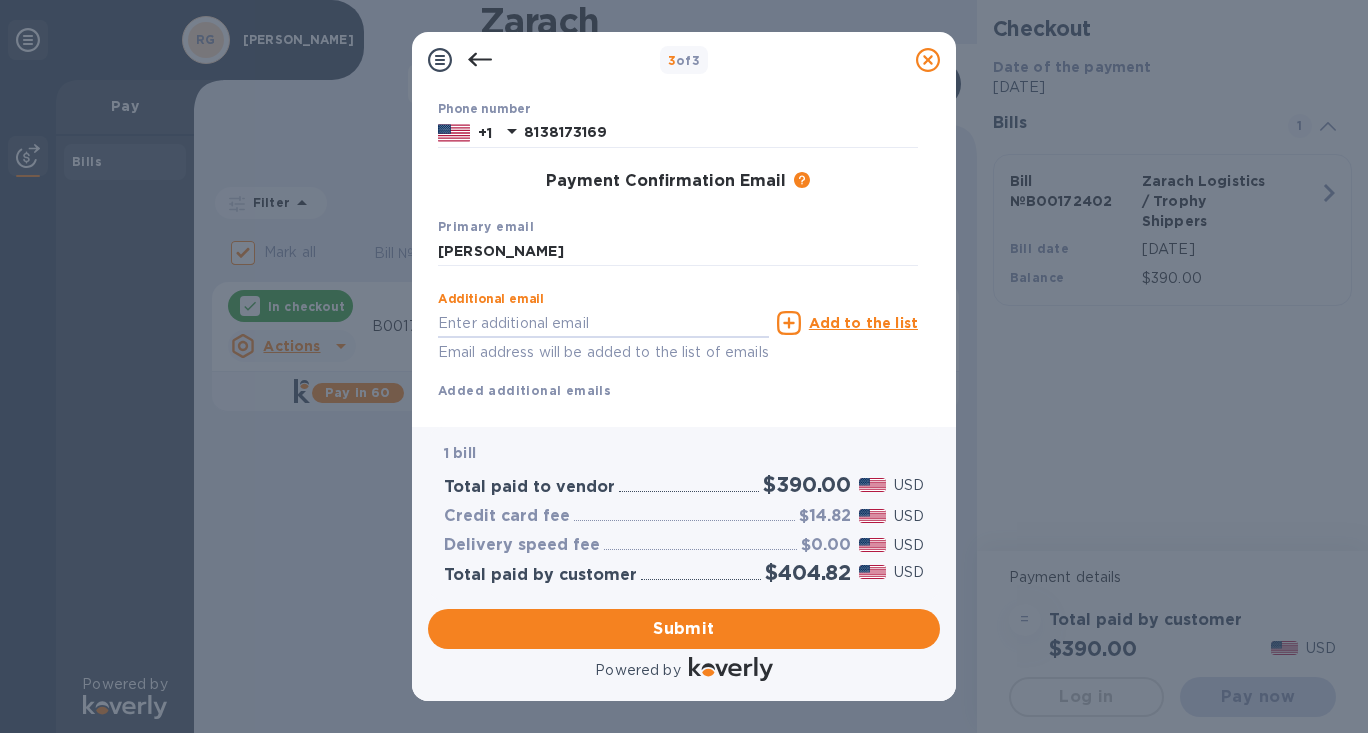 click at bounding box center (603, 323) 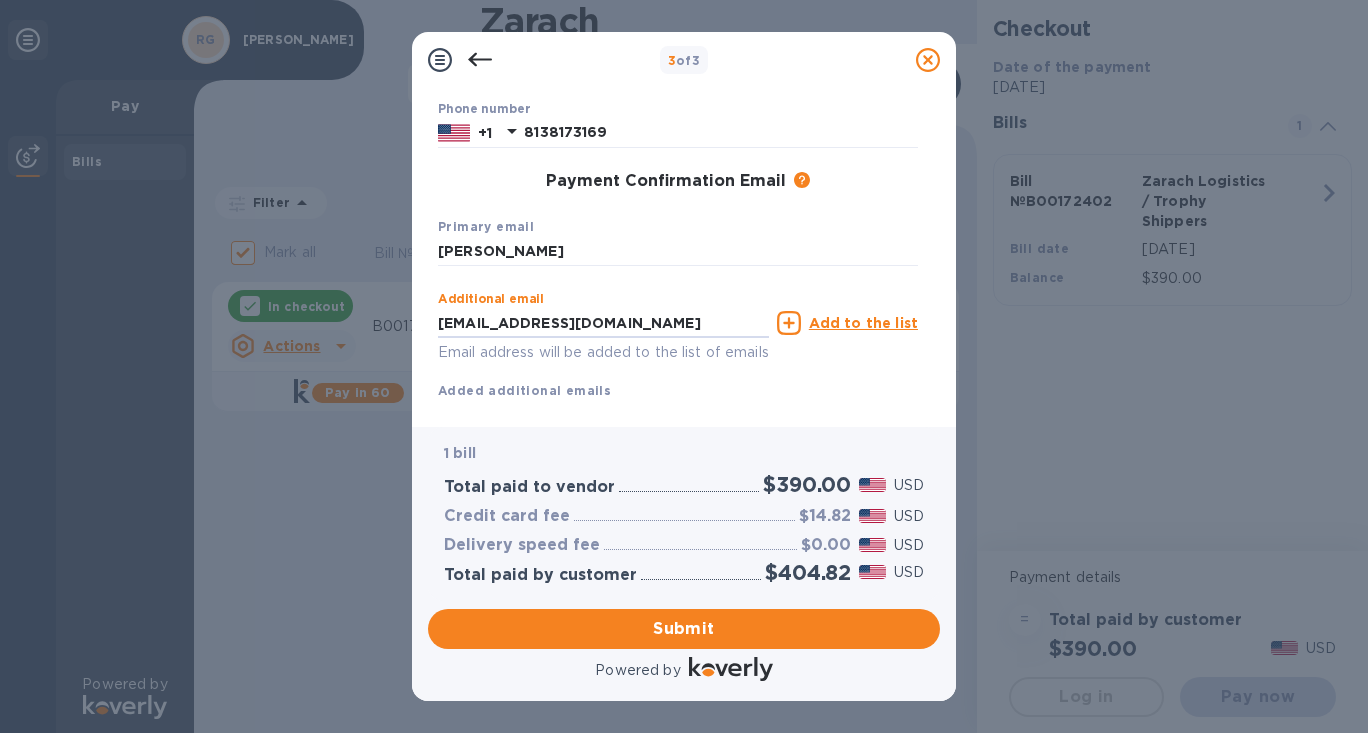 type on "ryanpremiersafaris@gmail.com" 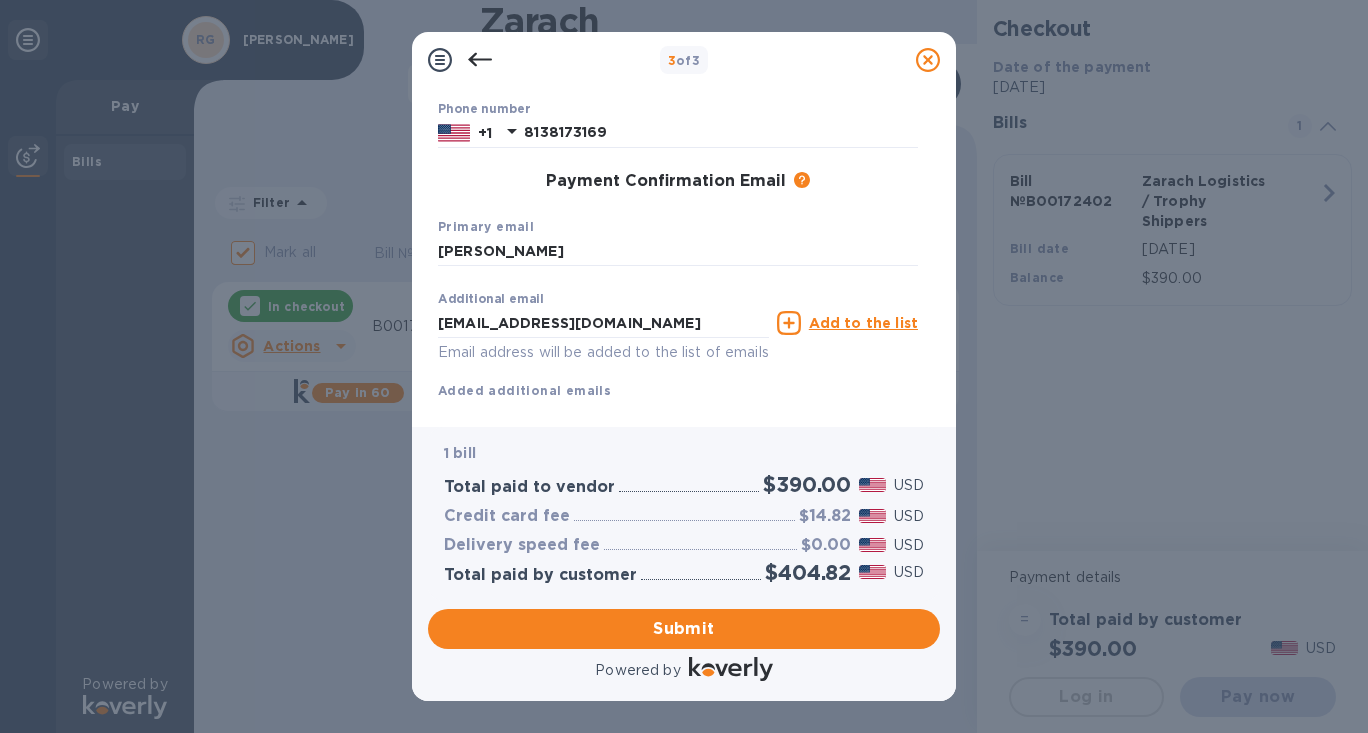 drag, startPoint x: 931, startPoint y: 317, endPoint x: 935, endPoint y: 356, distance: 39.20459 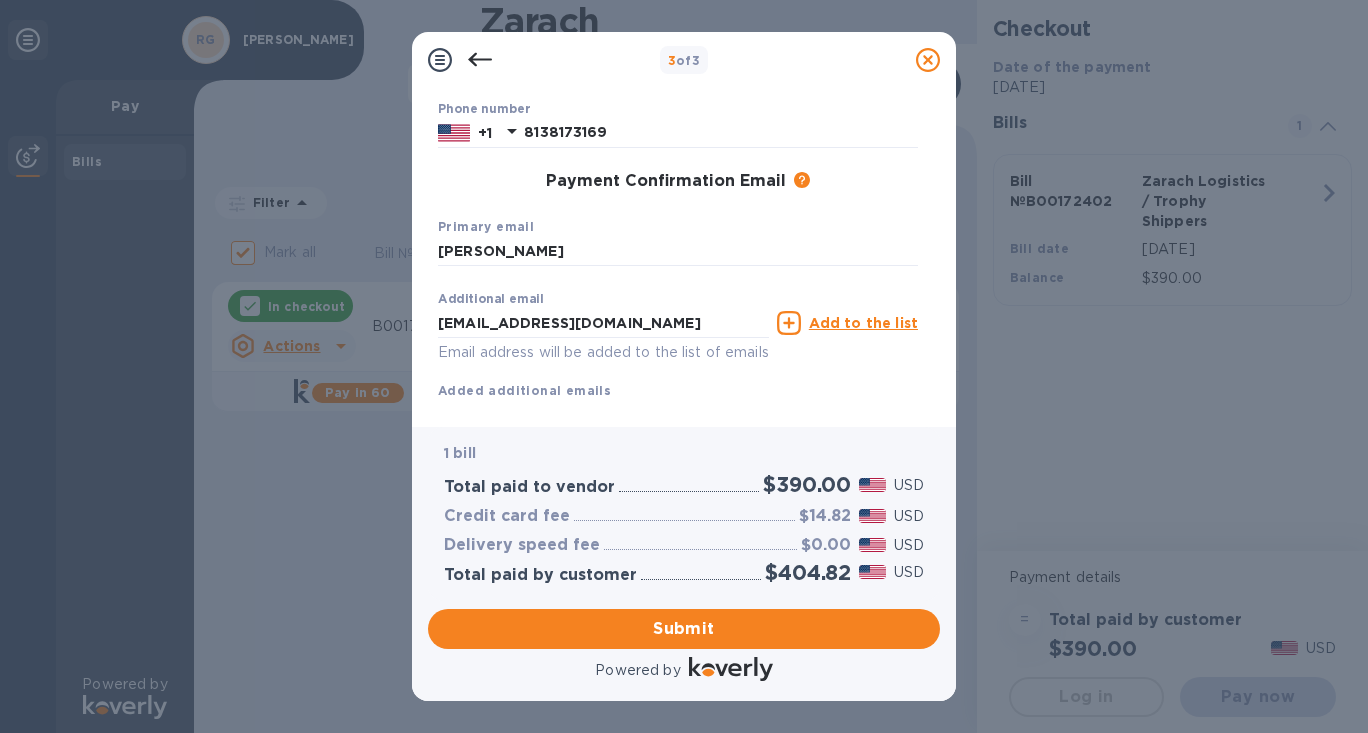 click on "Payment Contact Information First name Last name Phone number +1 8138173169 Payment Confirmation Email The added email addresses will be used to send the payment confirmation. Primary email Ryan Goldenberg Additional email ryanpremiersafaris@gmail.com Email address will be added to the list of emails Add to the list Added additional emails Submit" at bounding box center [684, 249] 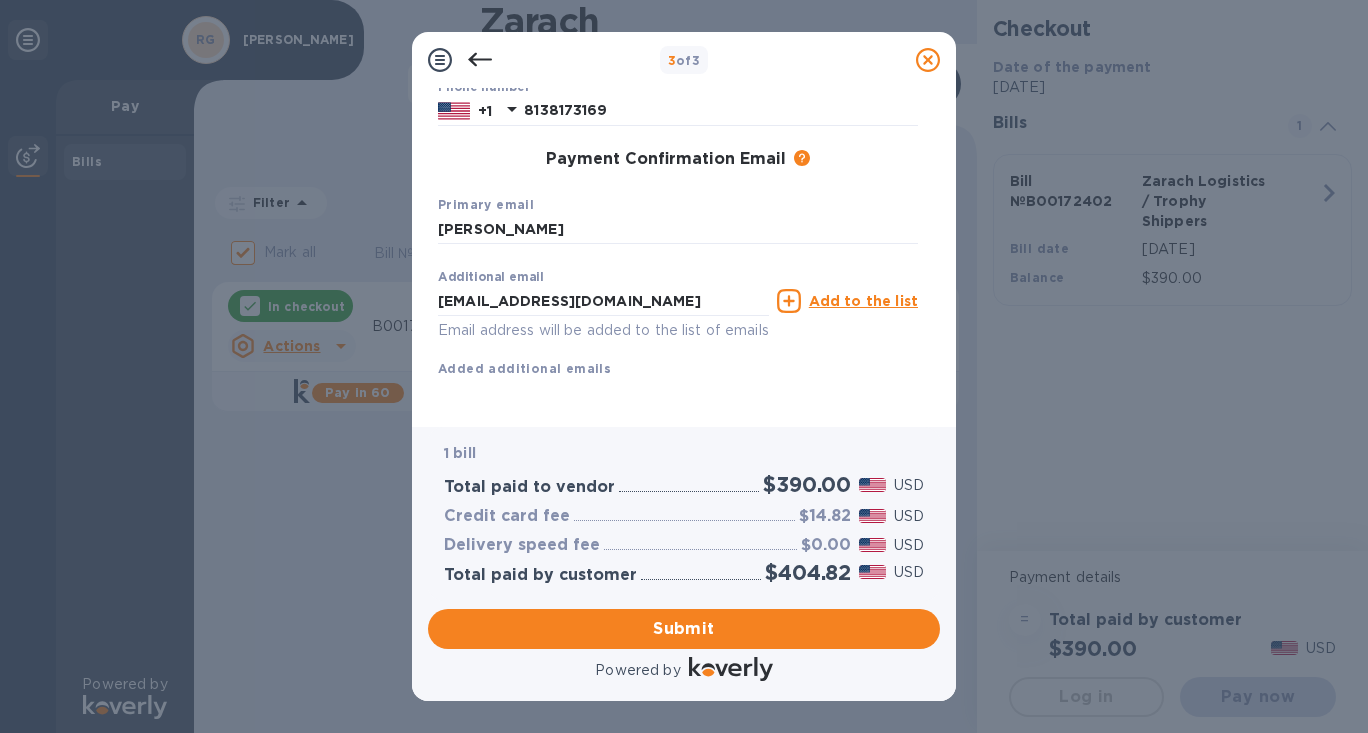 click on "Submit" at bounding box center (684, 629) 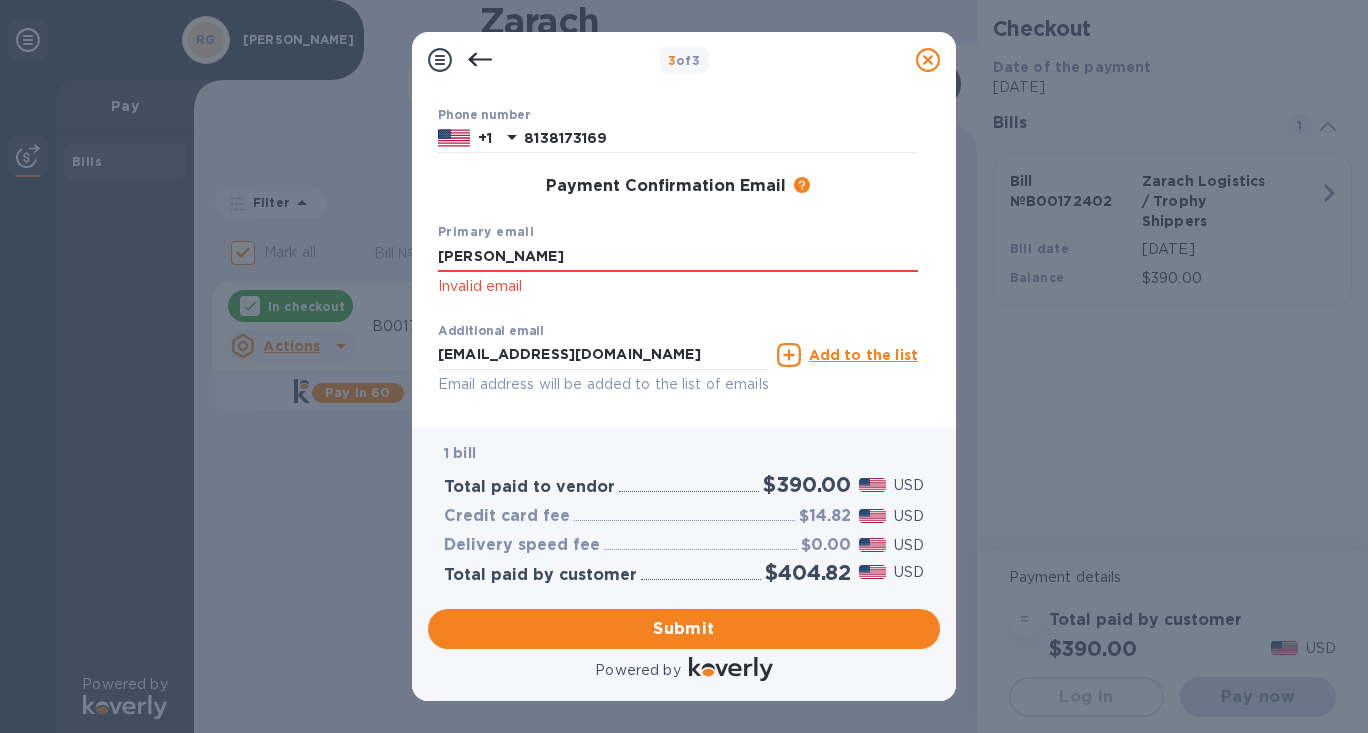 scroll, scrollTop: 346, scrollLeft: 0, axis: vertical 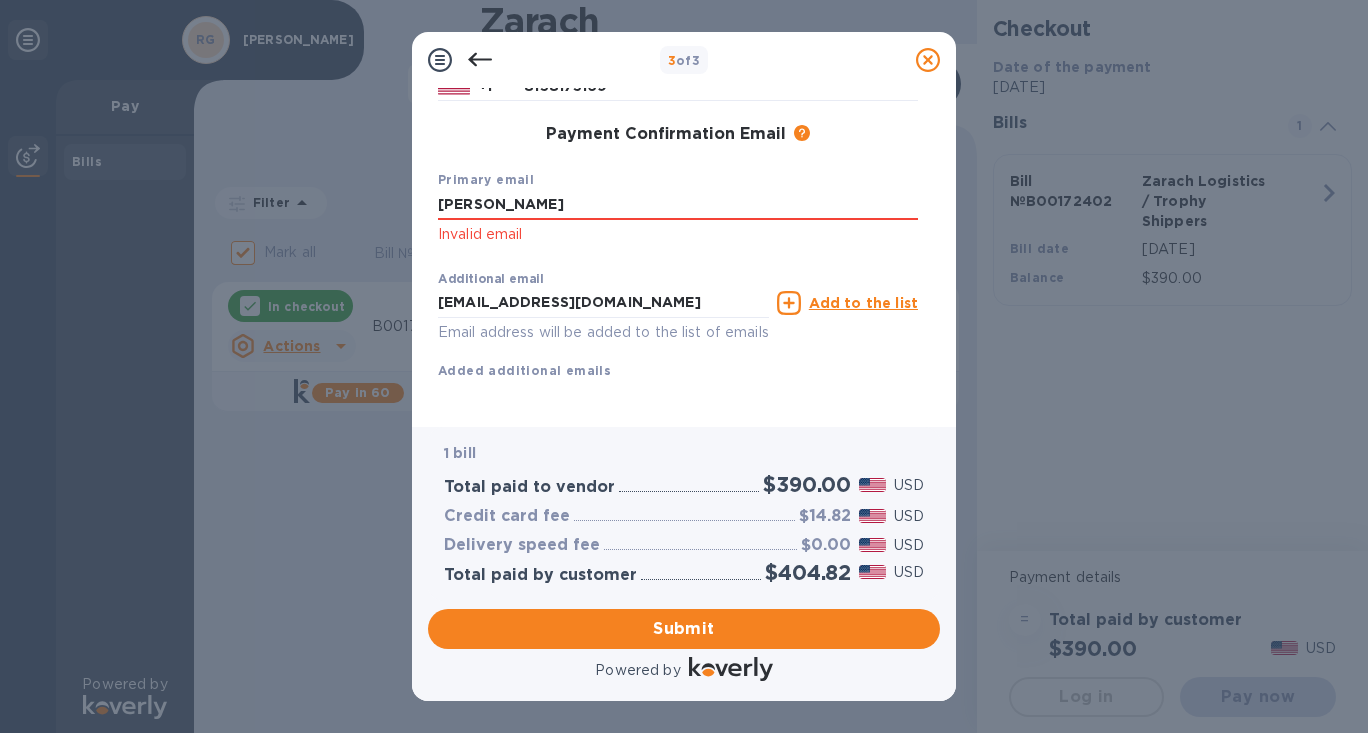 click on "Ryan Goldenberg" at bounding box center [678, 205] 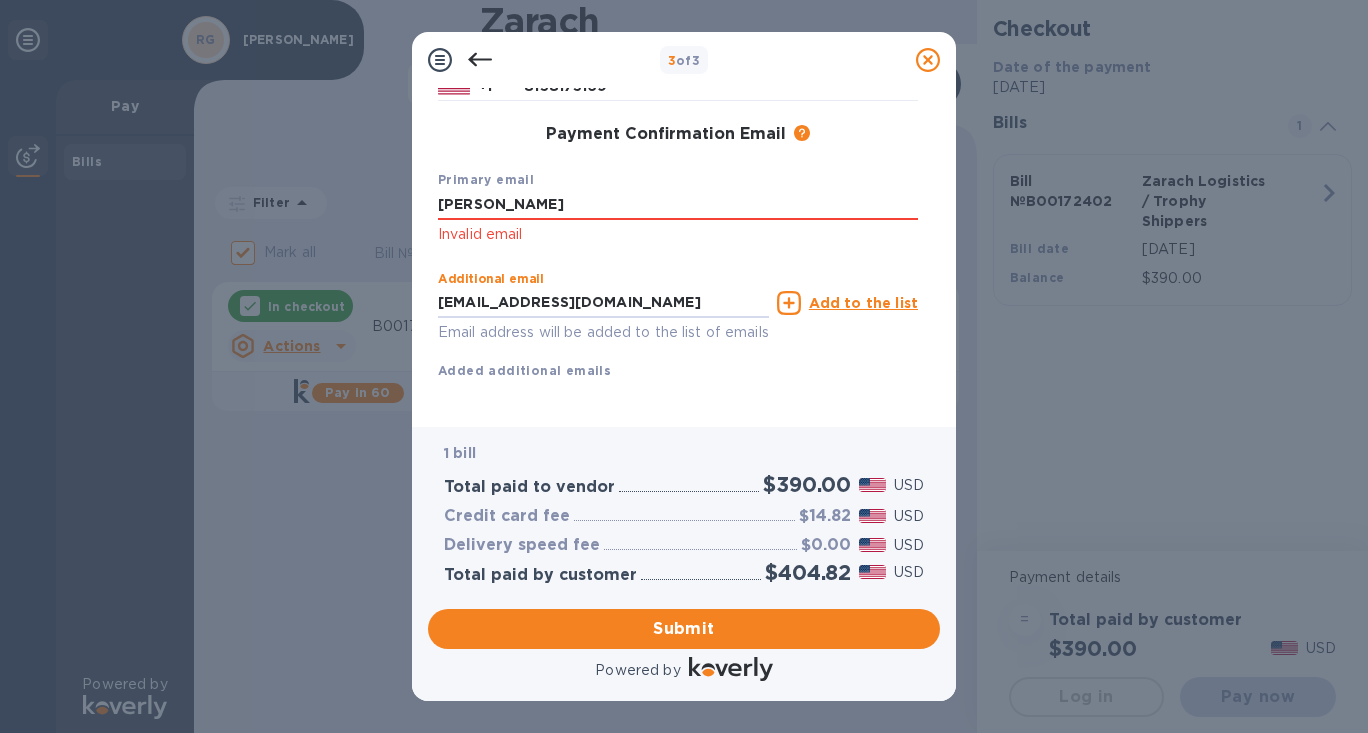drag, startPoint x: 693, startPoint y: 318, endPoint x: 398, endPoint y: 332, distance: 295.33203 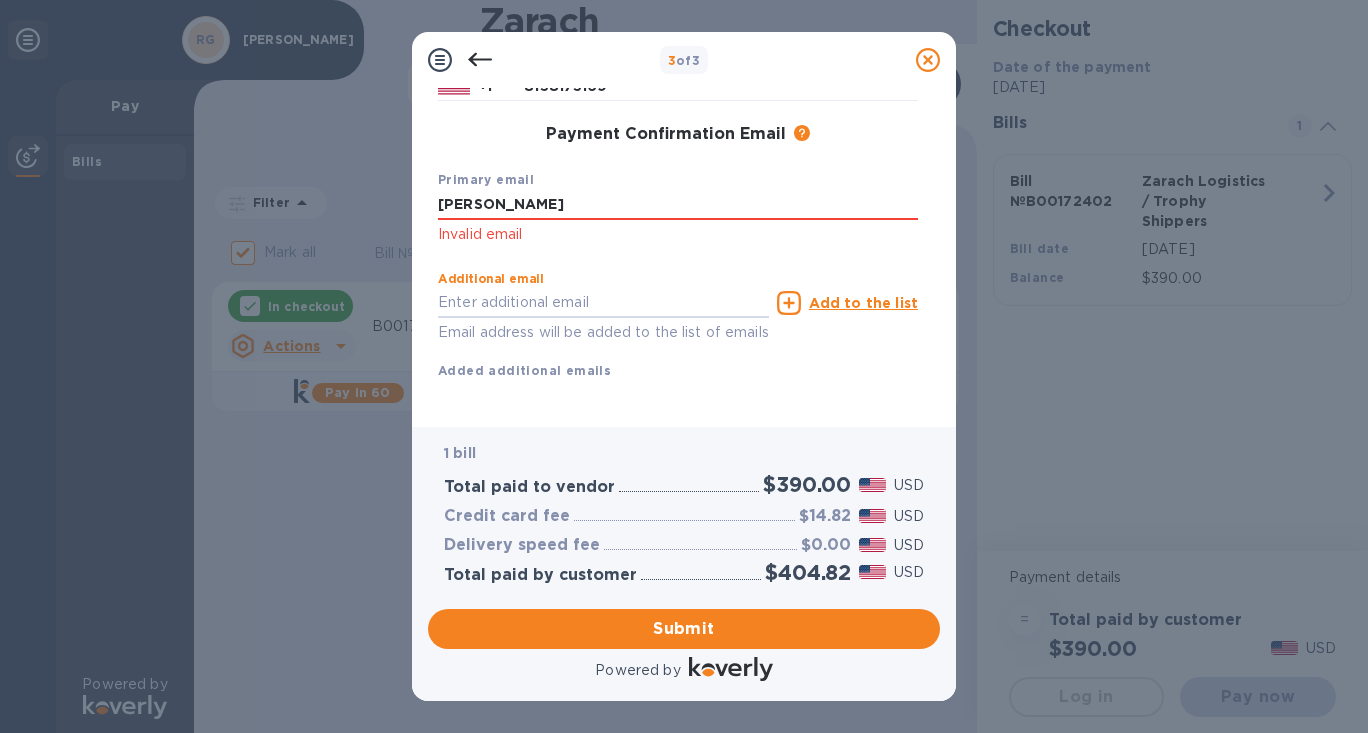 type 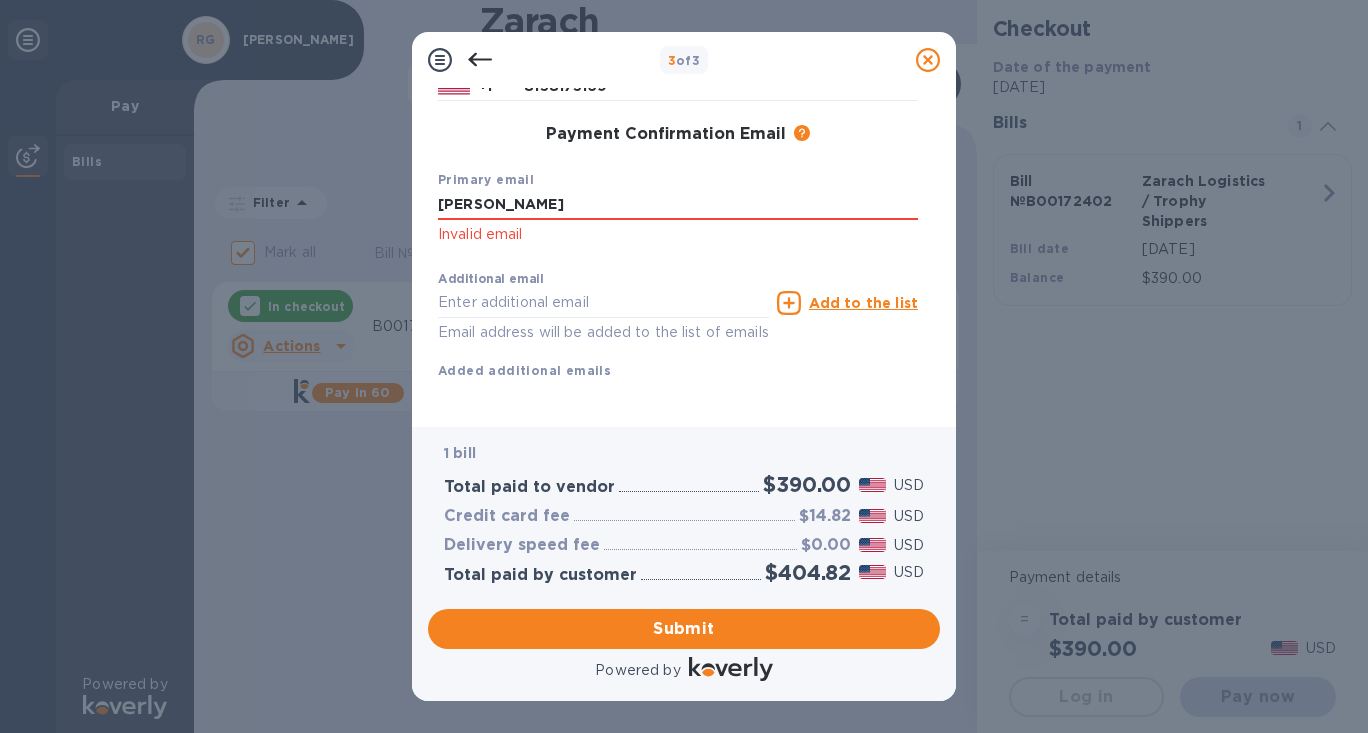 drag, startPoint x: 576, startPoint y: 193, endPoint x: 328, endPoint y: 233, distance: 251.2051 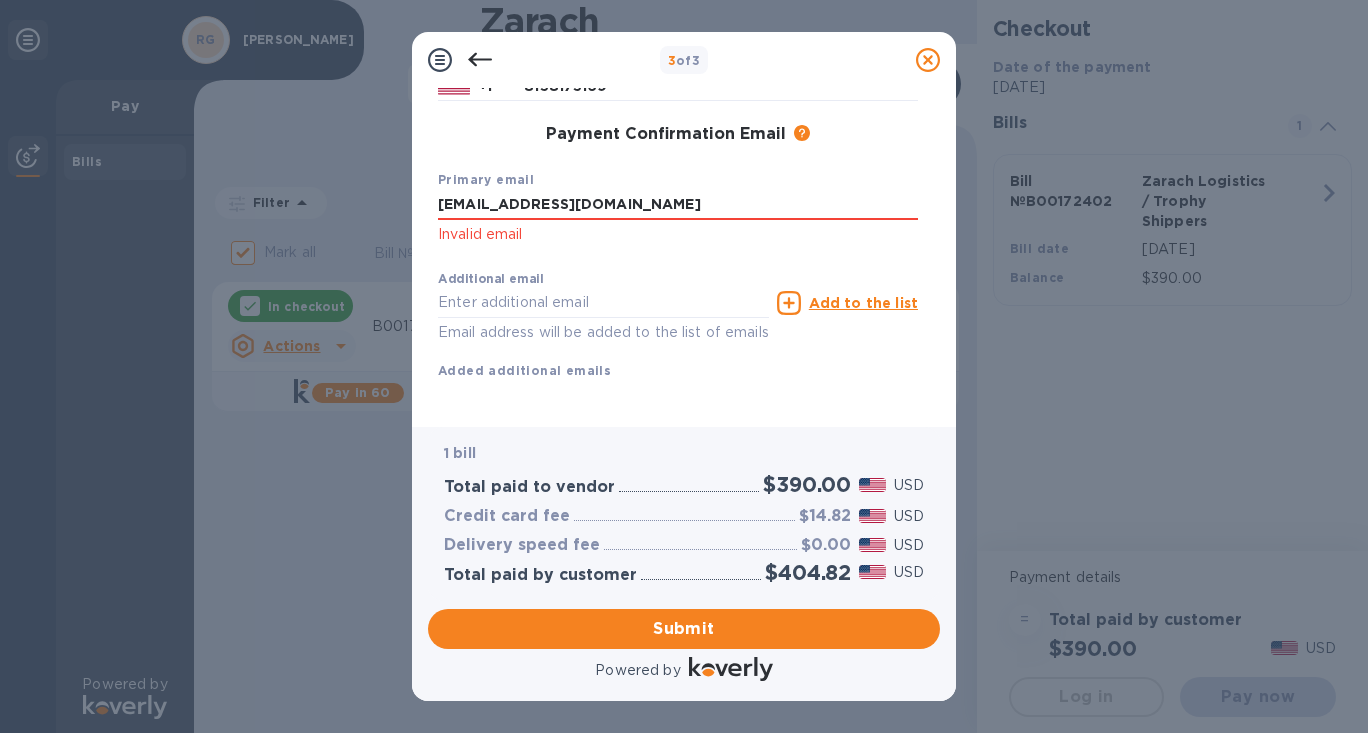 type on "ryanpremiersafaris@gmail.com" 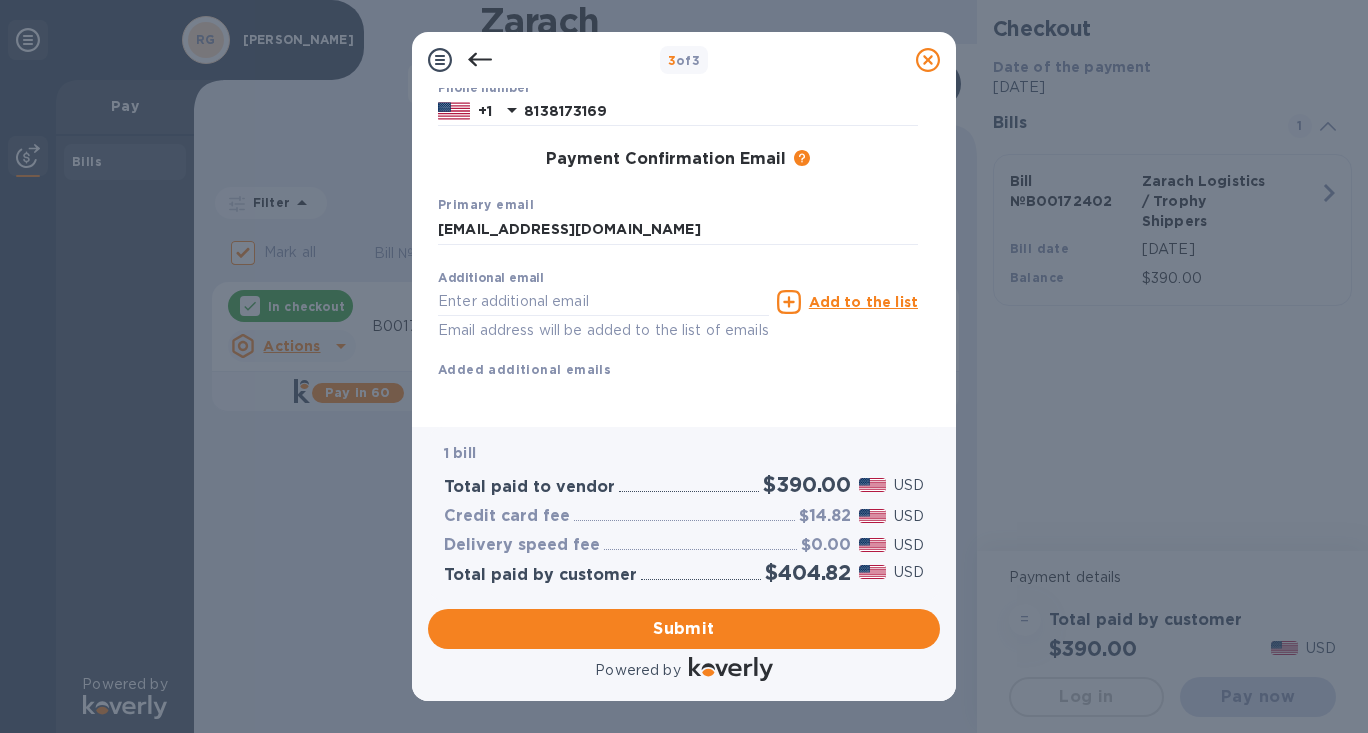 scroll, scrollTop: 0, scrollLeft: 0, axis: both 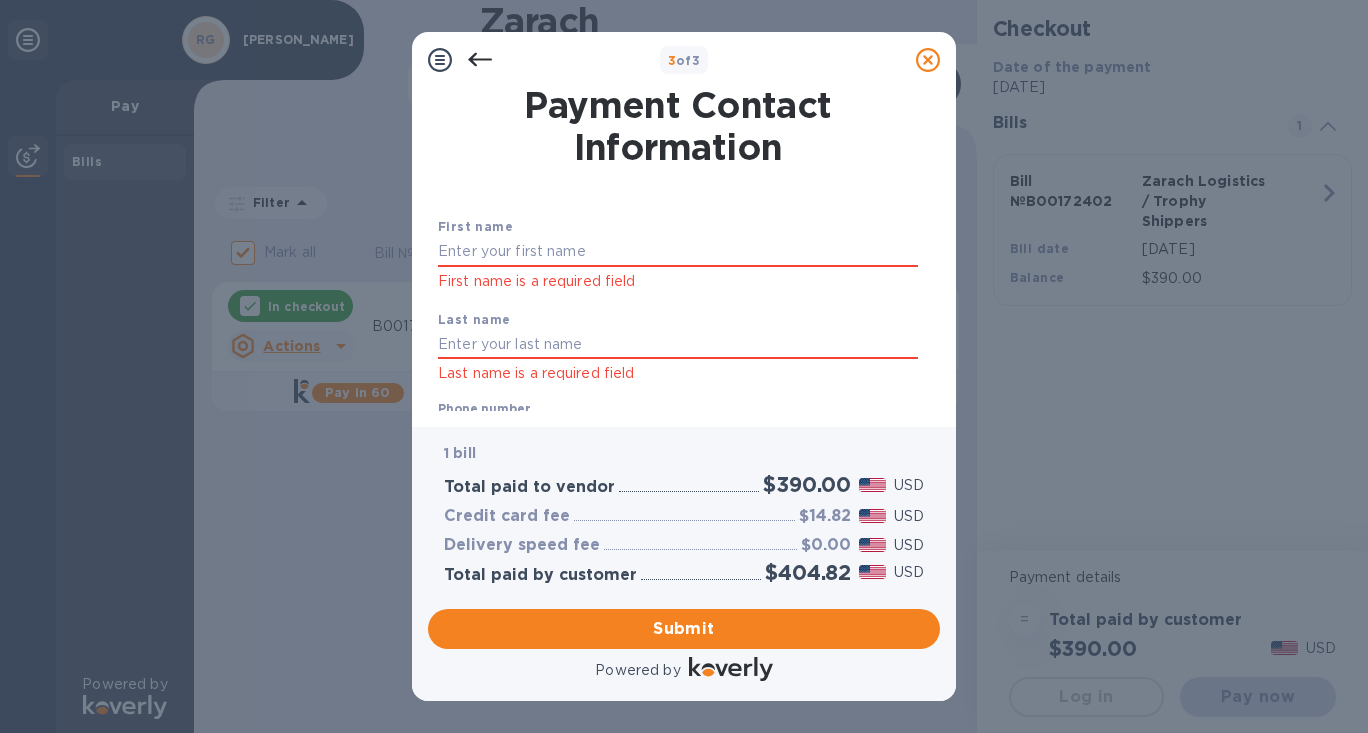 click at bounding box center [678, 252] 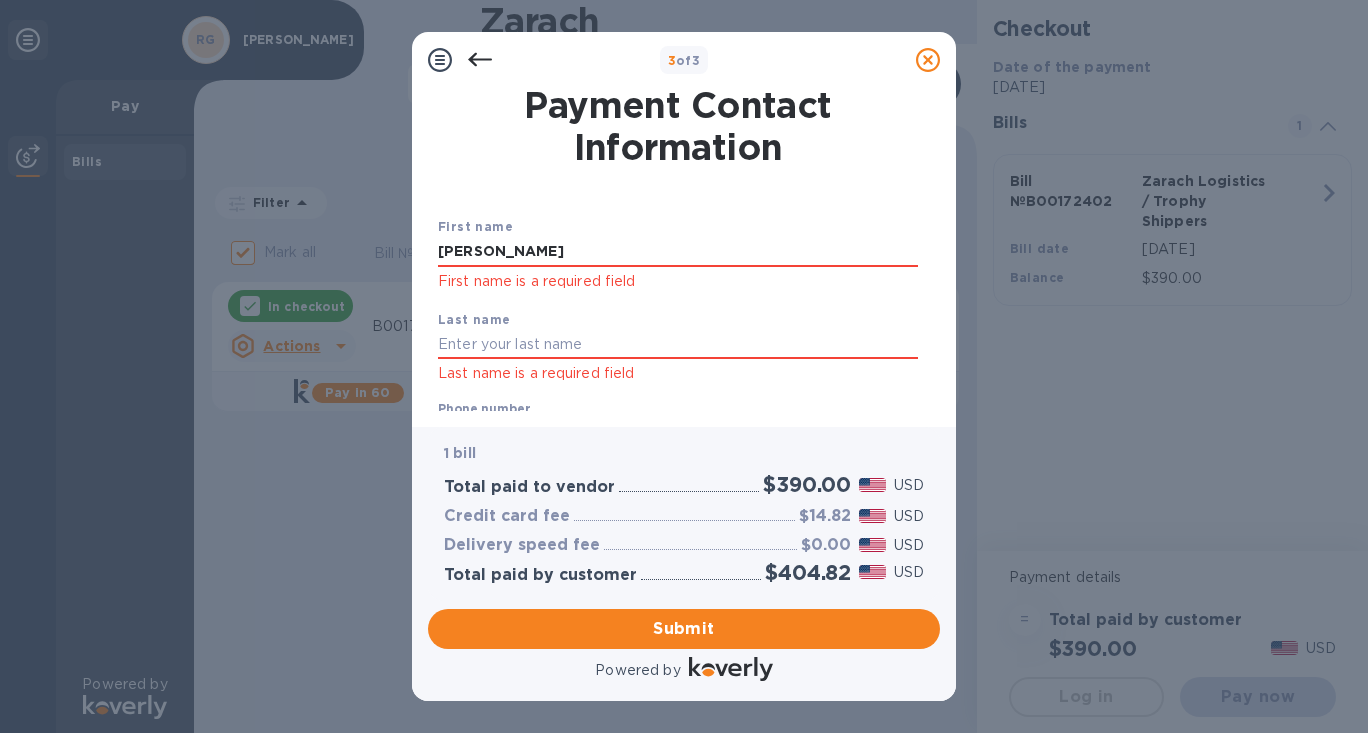 type on "Julie" 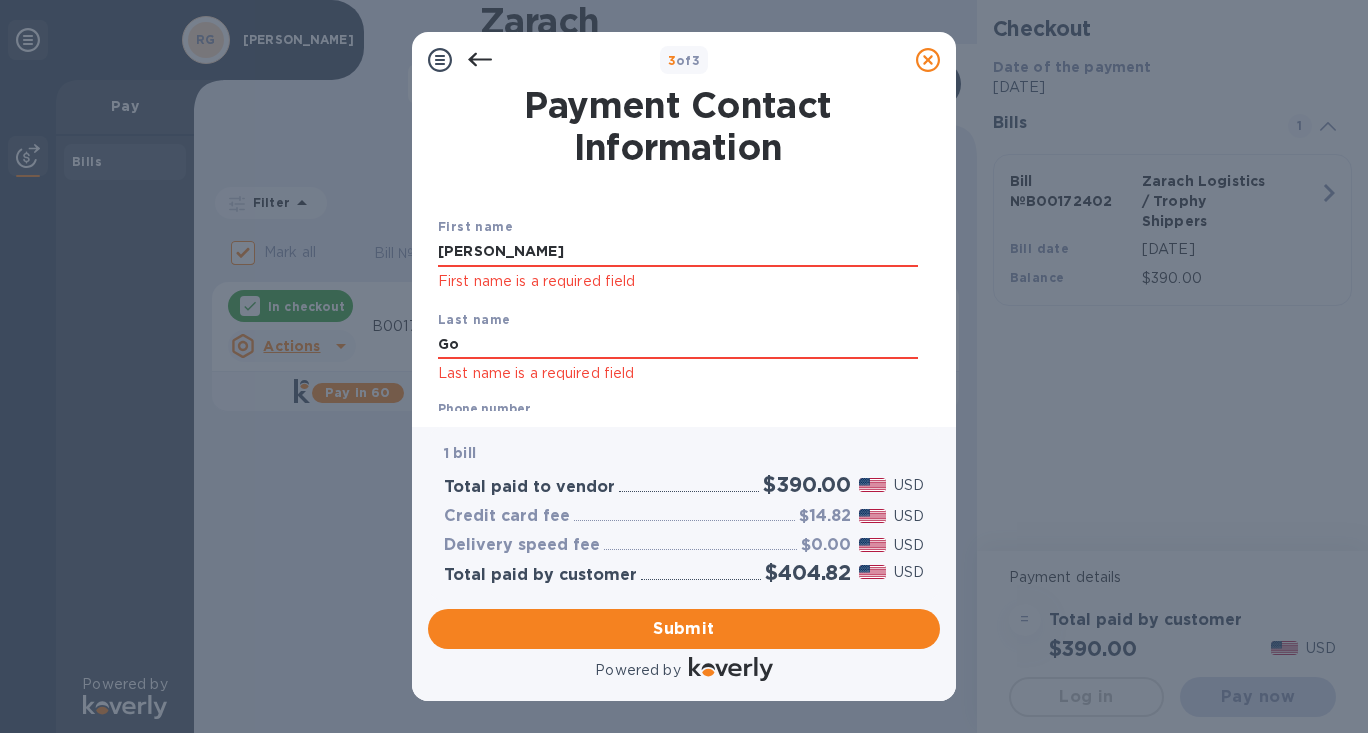type on "G" 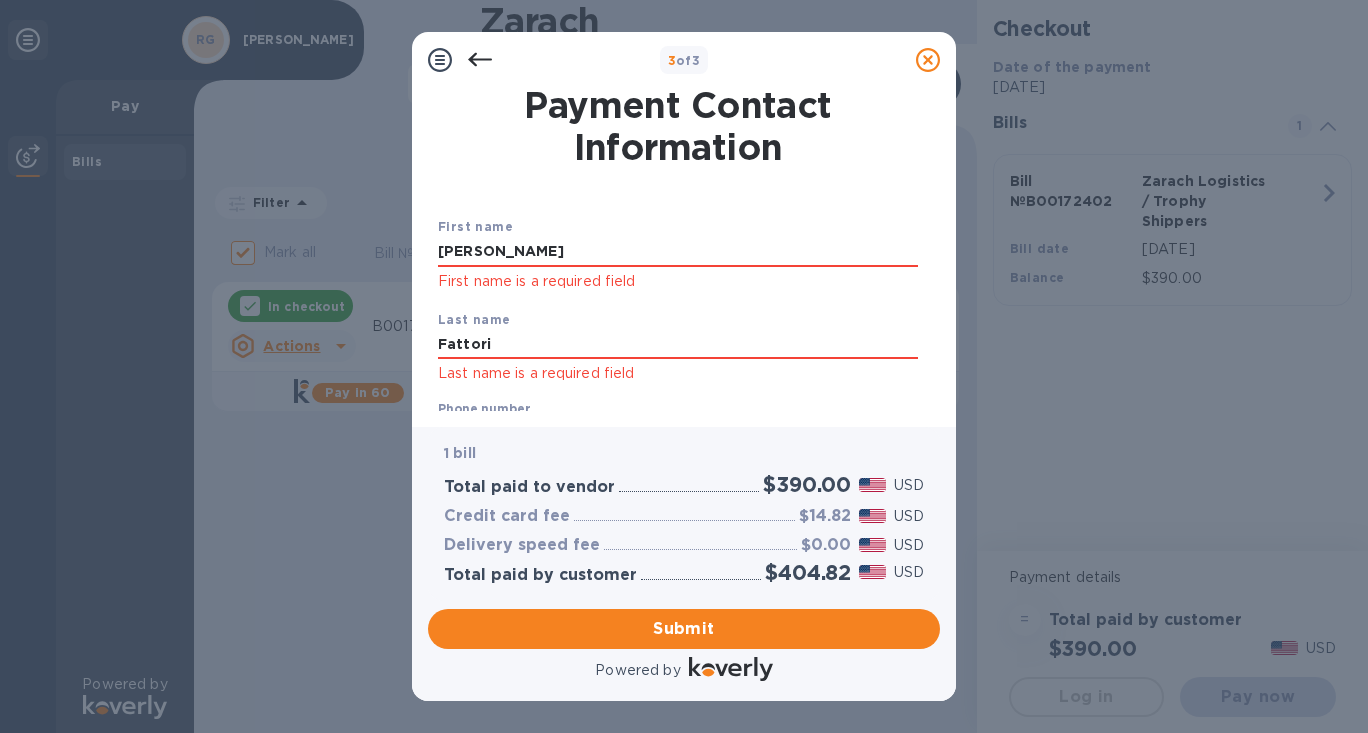 type on "Fattori" 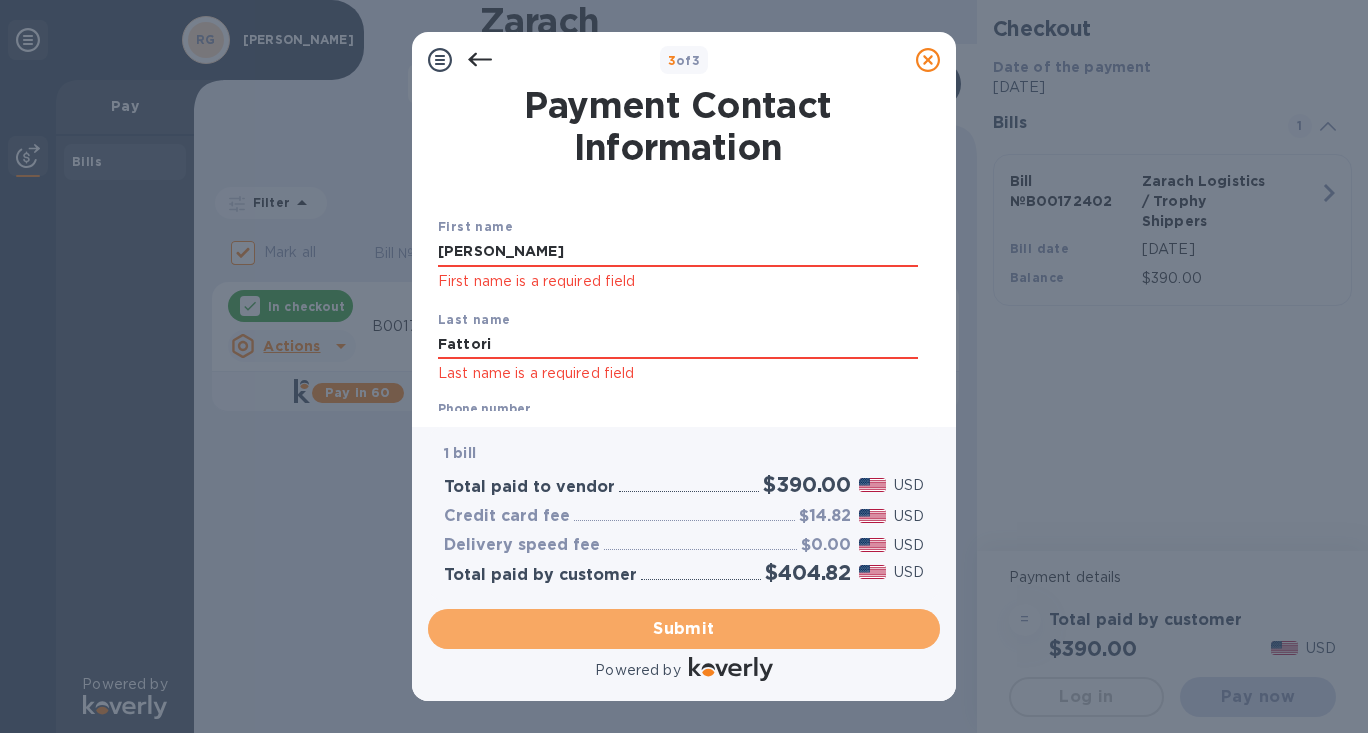 click on "Submit" at bounding box center (684, 629) 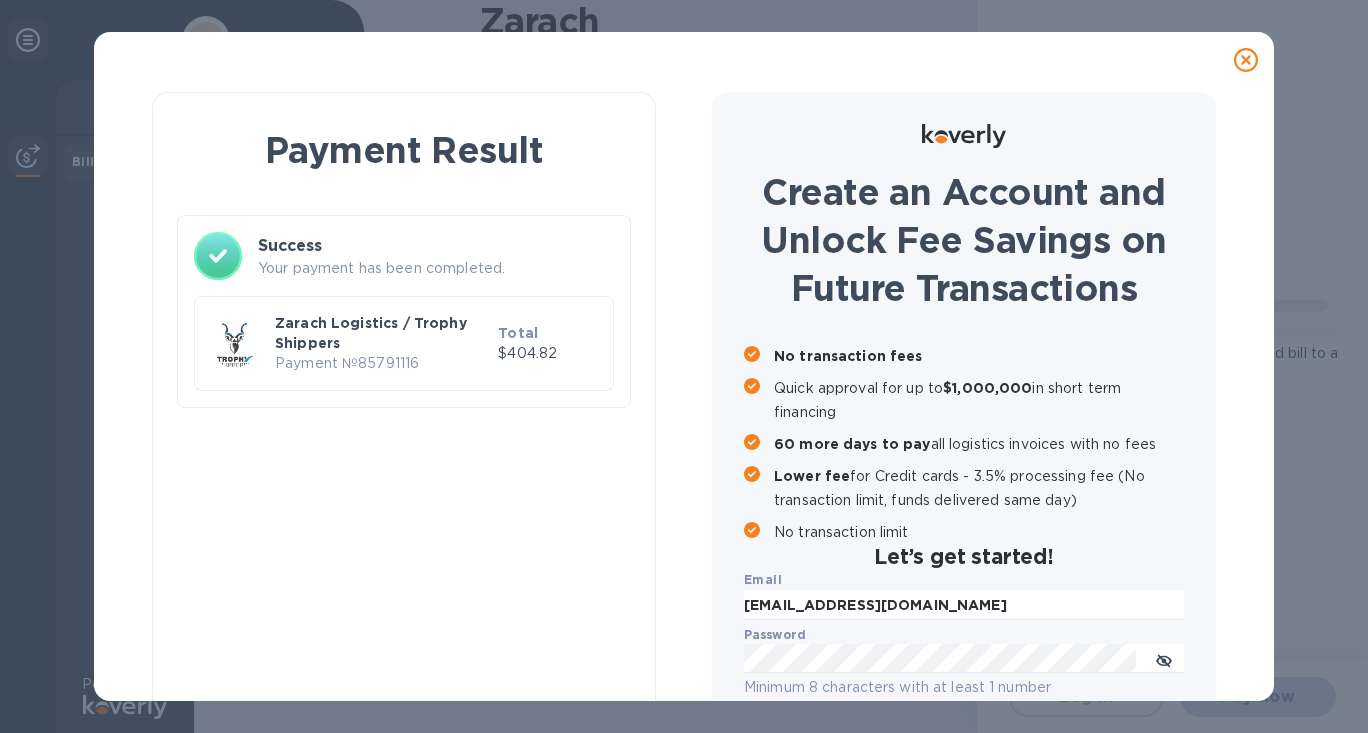 checkbox on "false" 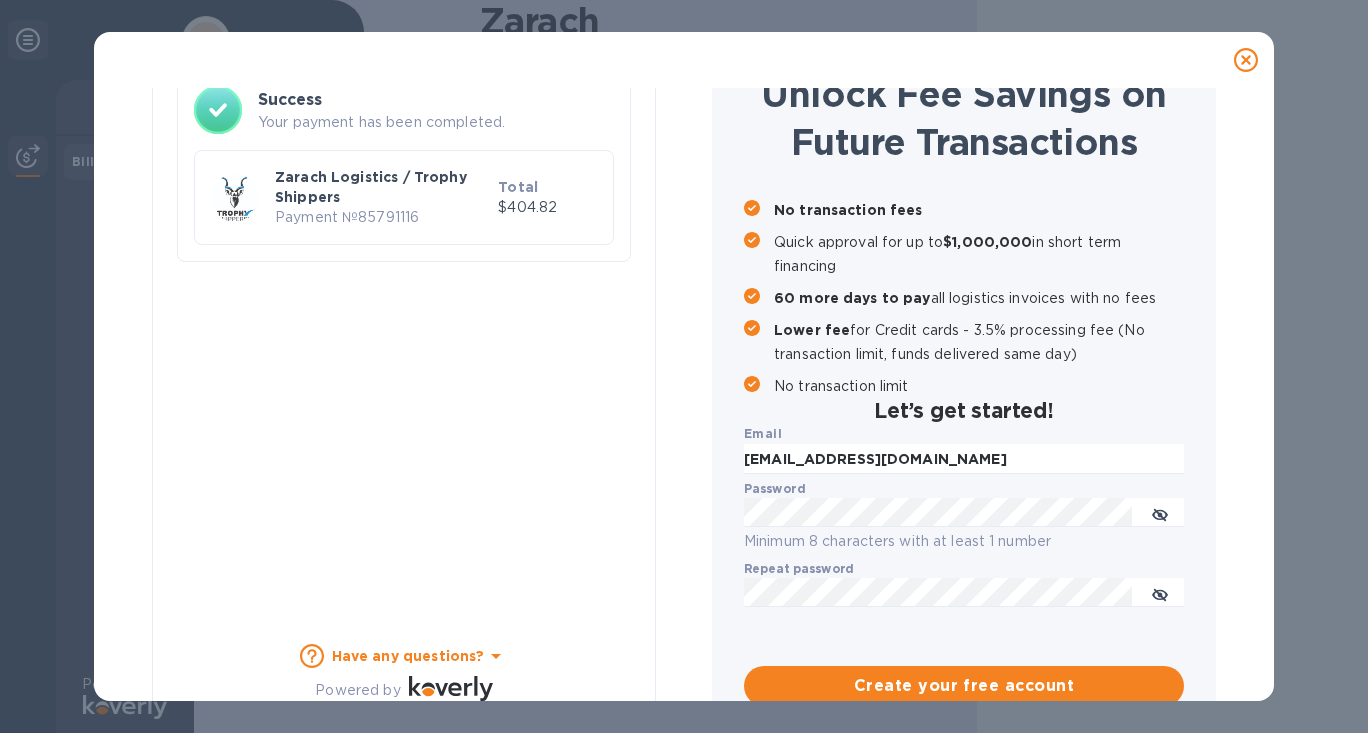 scroll, scrollTop: 187, scrollLeft: 0, axis: vertical 